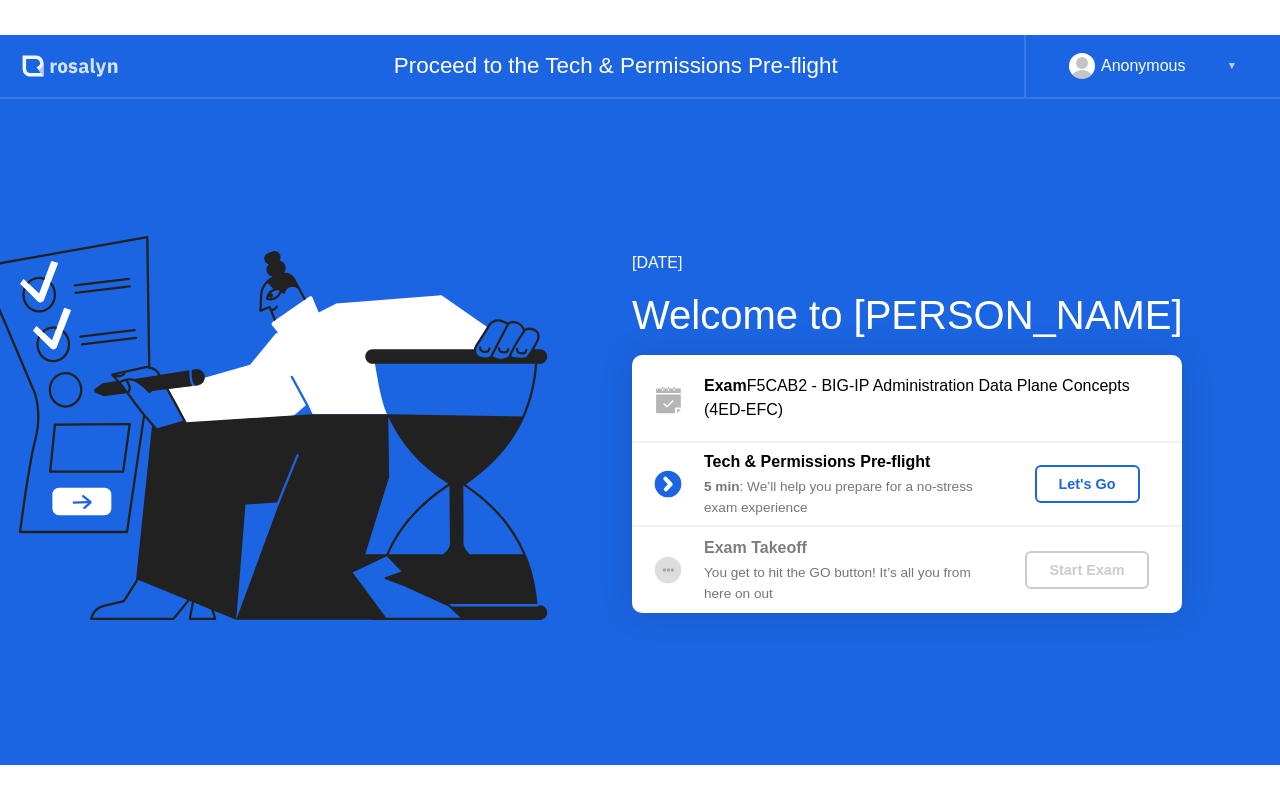 scroll, scrollTop: 0, scrollLeft: 0, axis: both 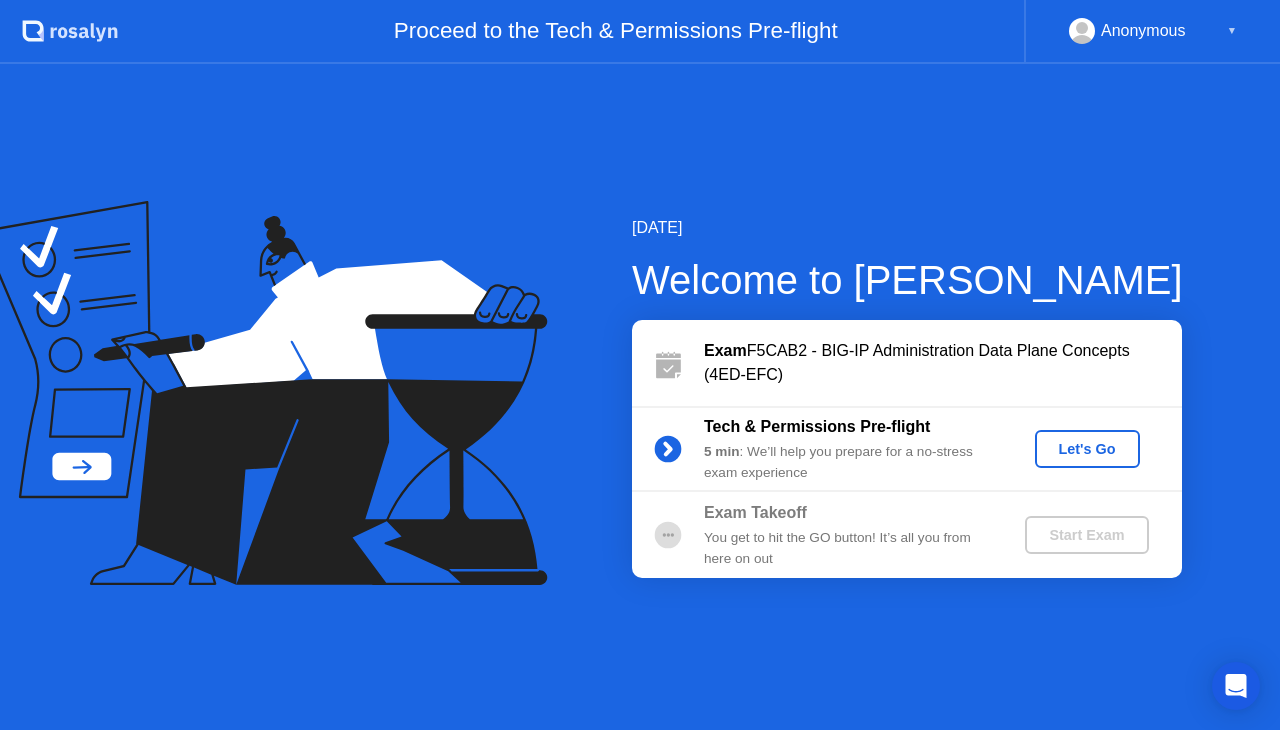 click on "Let's Go" 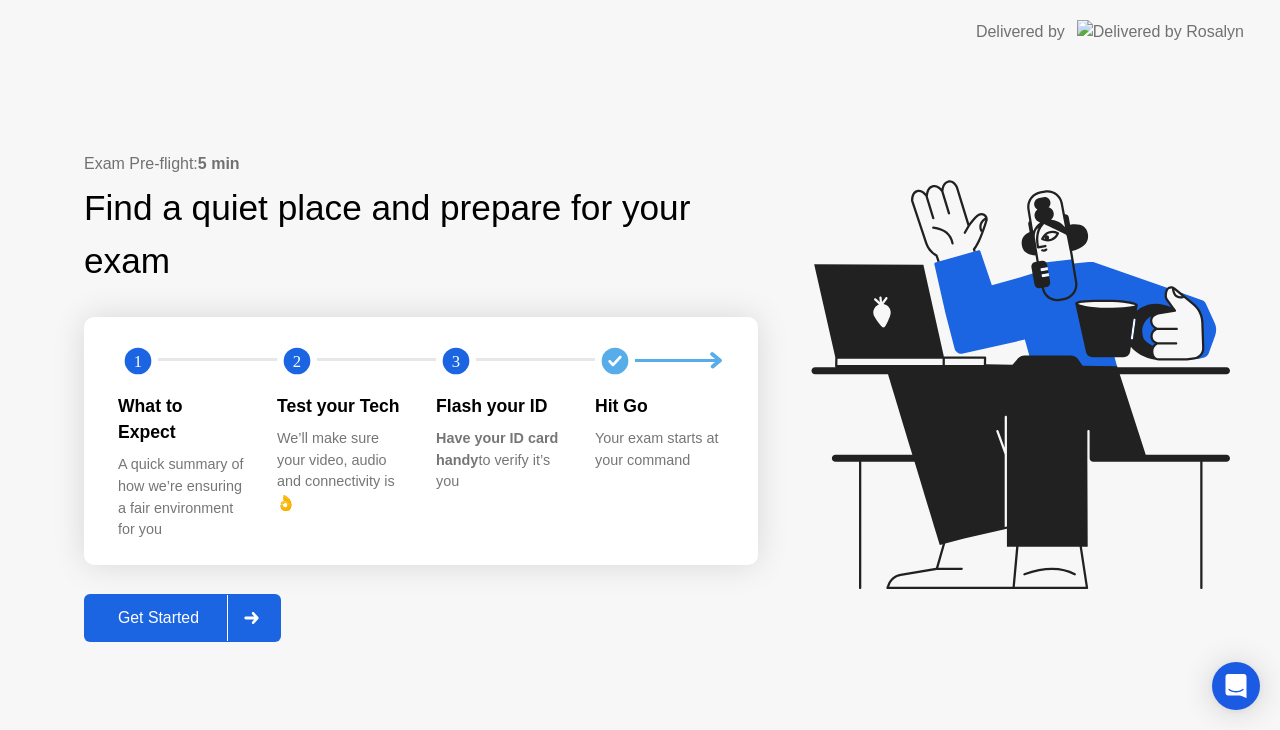 click on "Get Started" 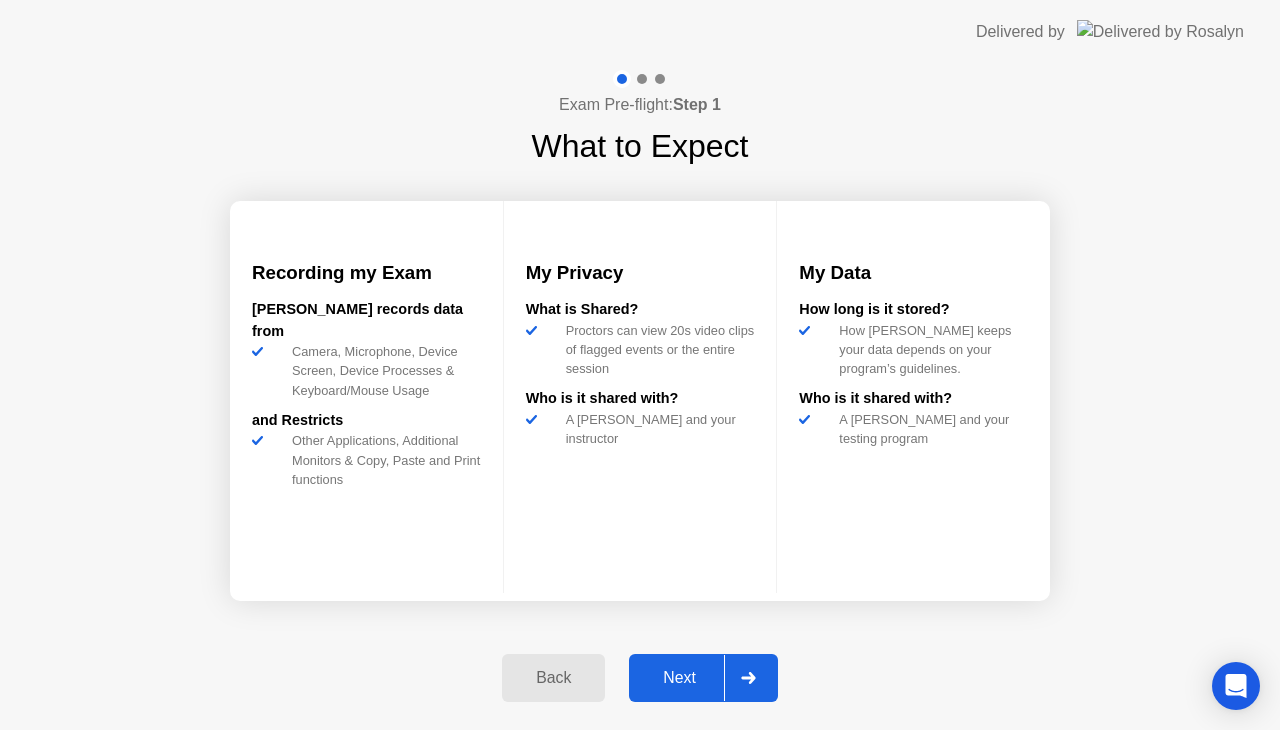 click on "Next" 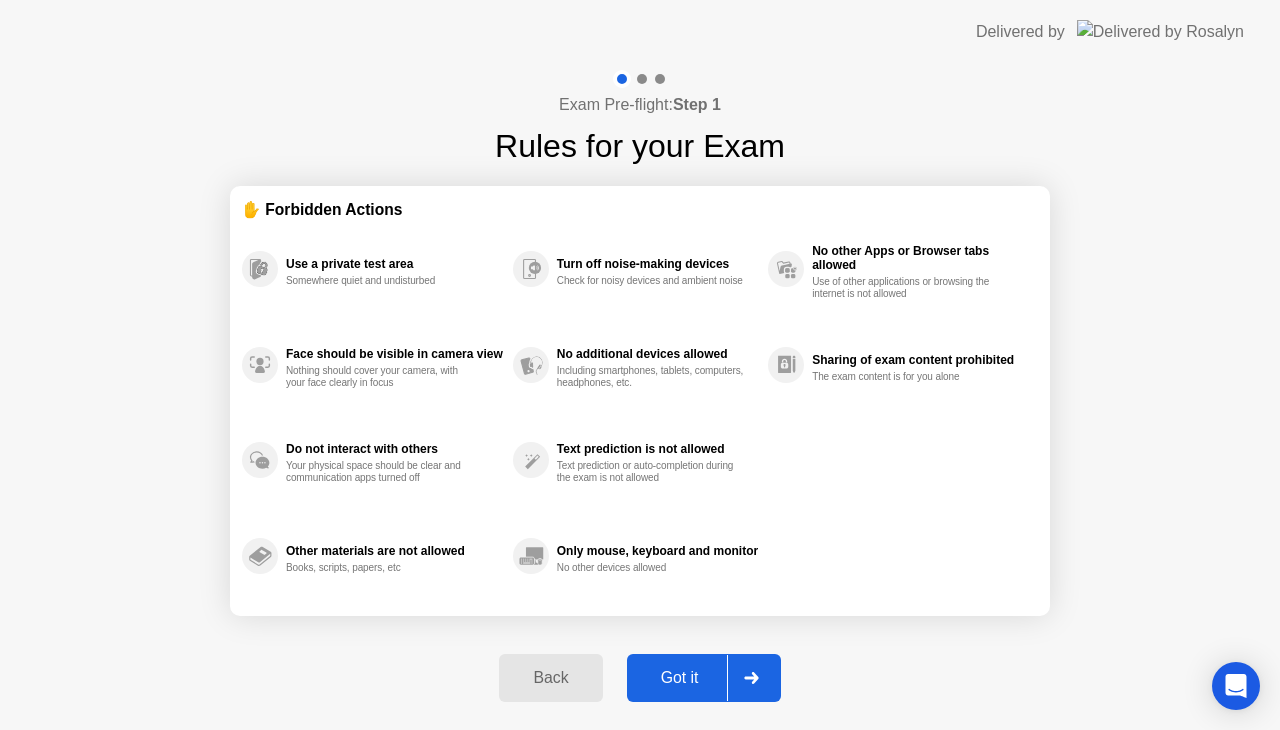 click on "Got it" 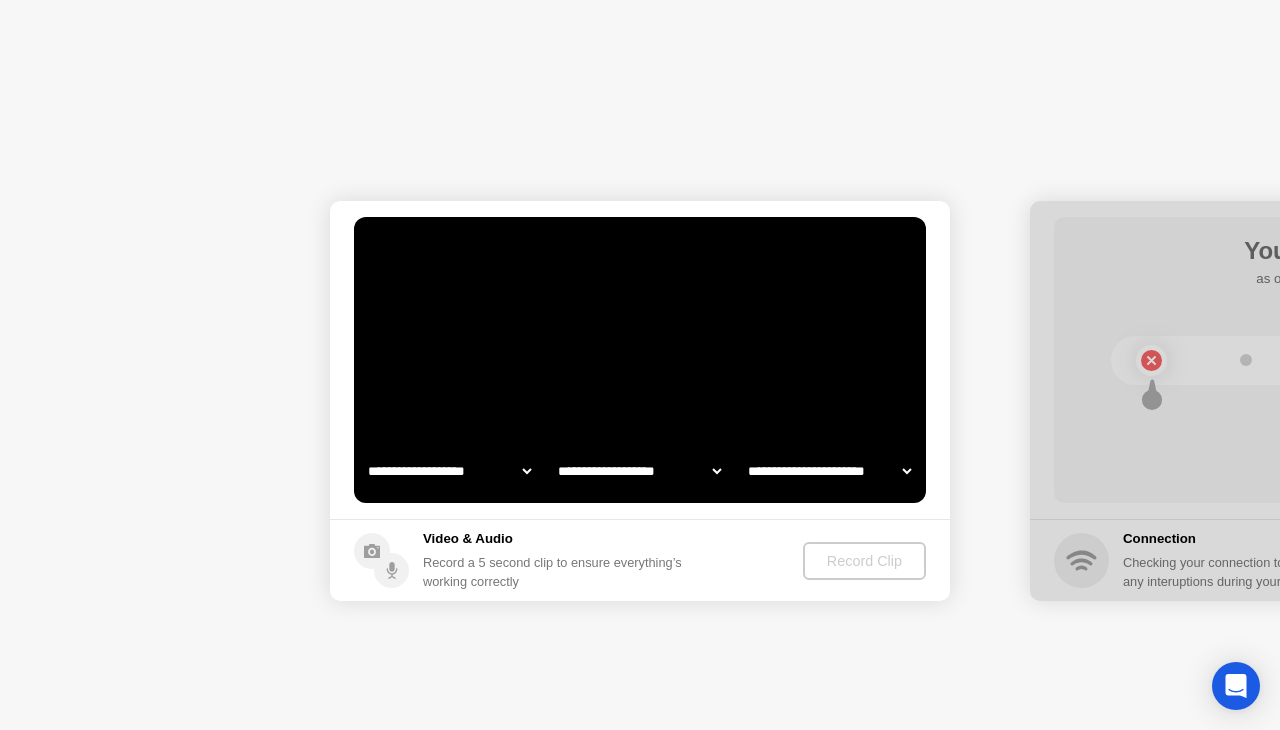 select on "**********" 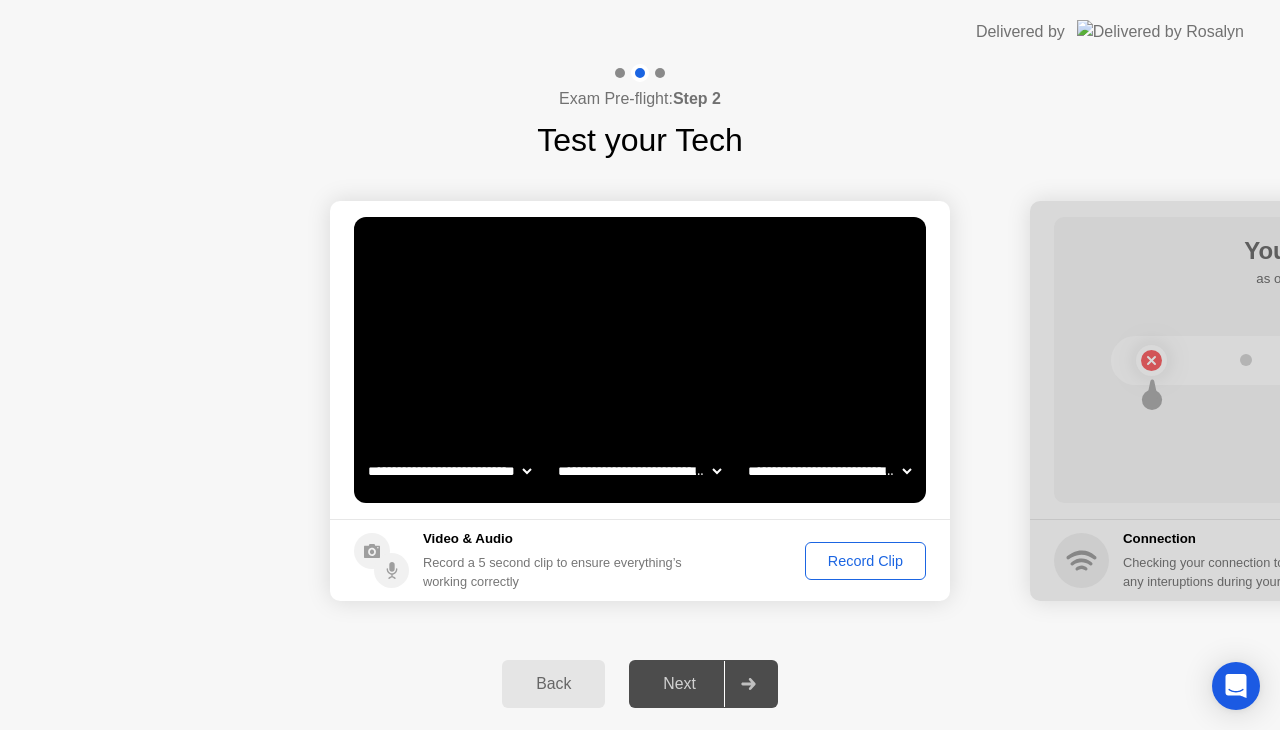 click on "Record Clip" 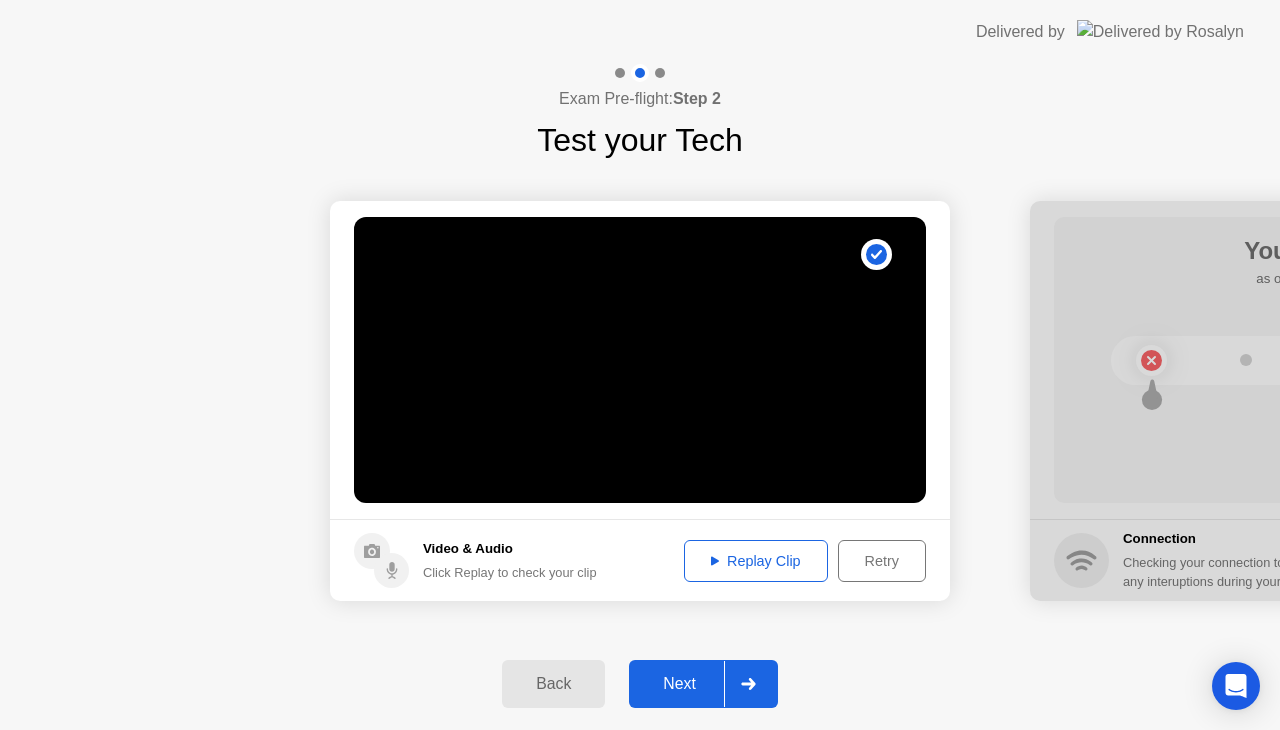 click 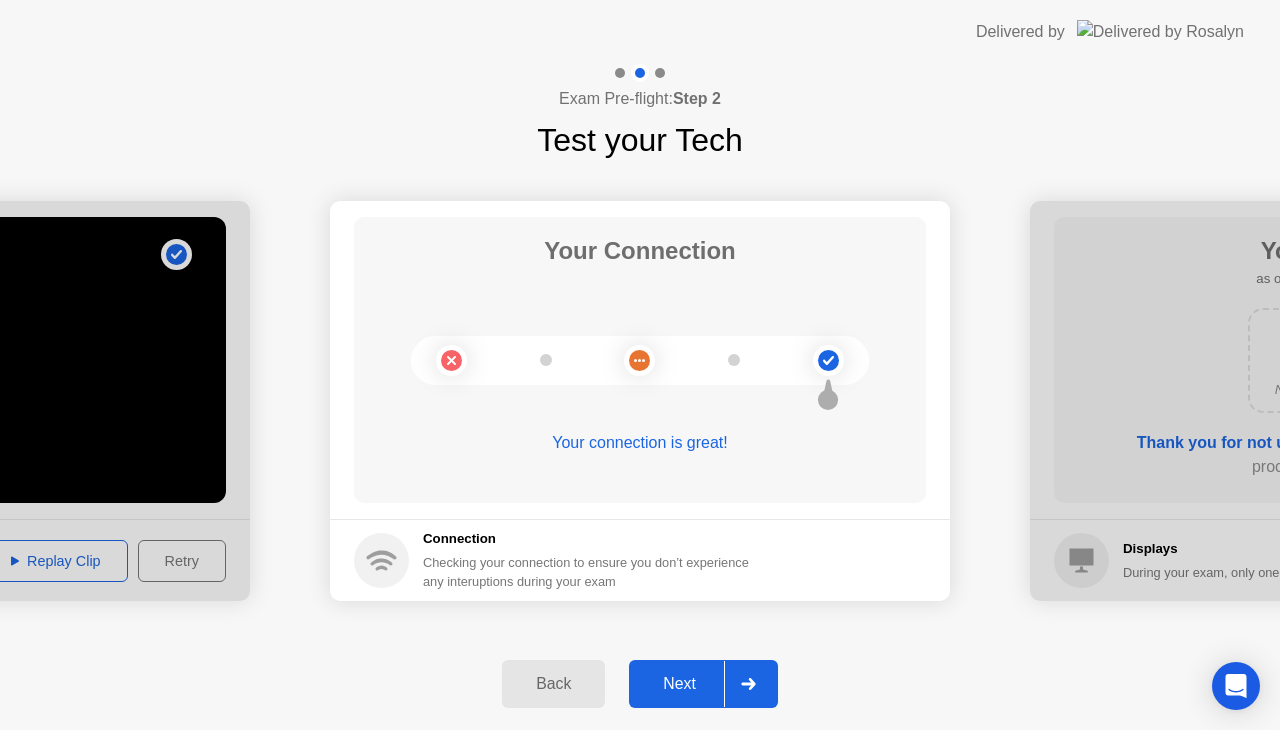 click 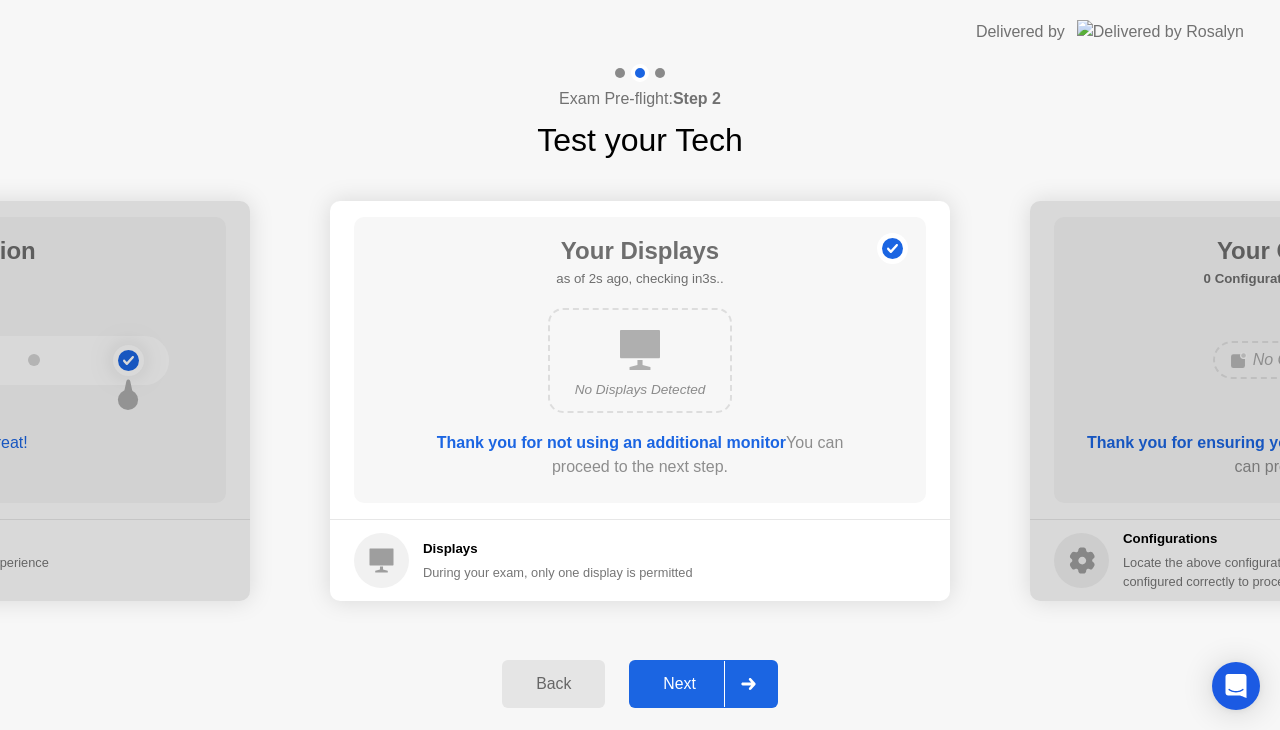 click 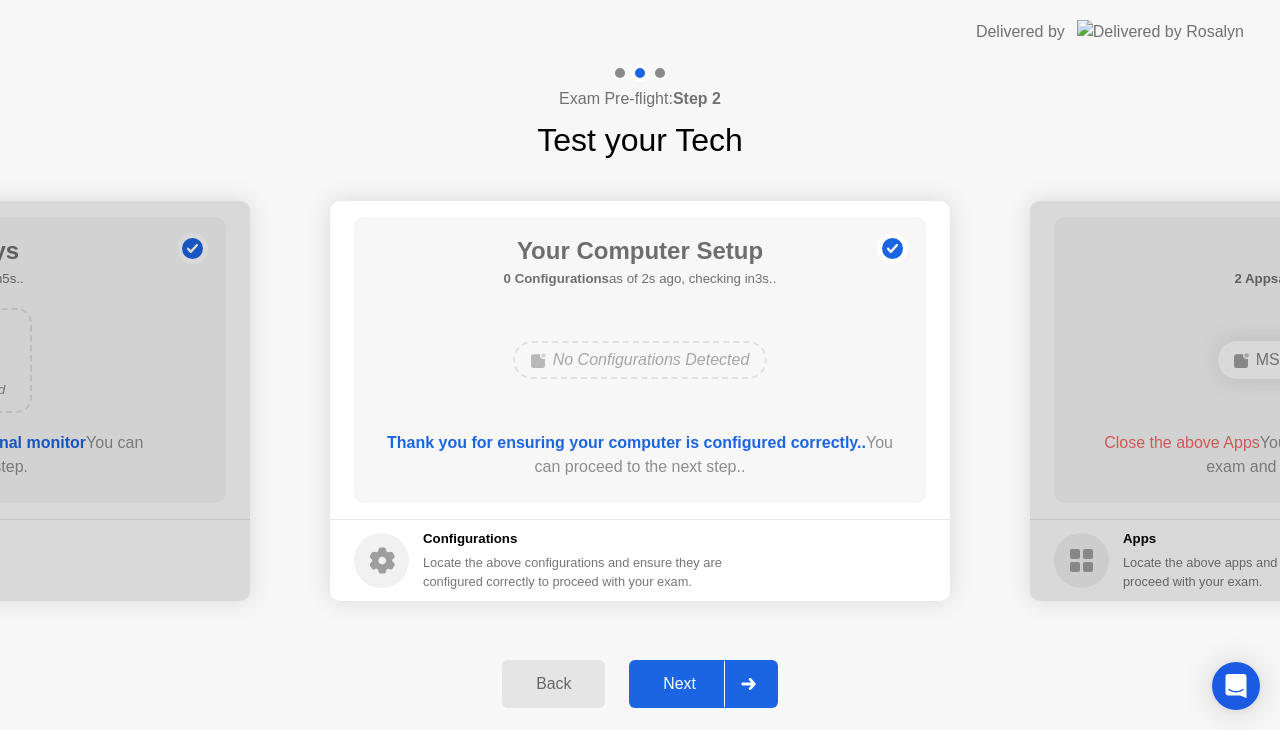 click 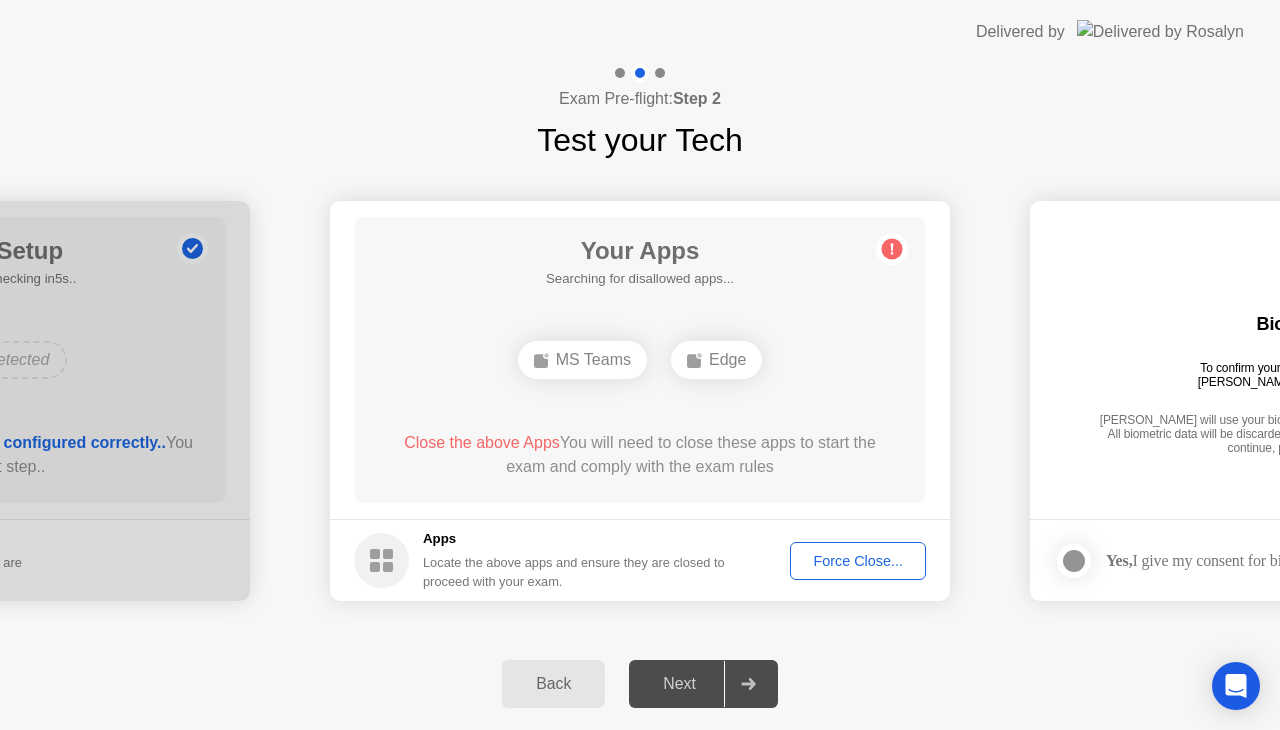 click on "Force Close..." 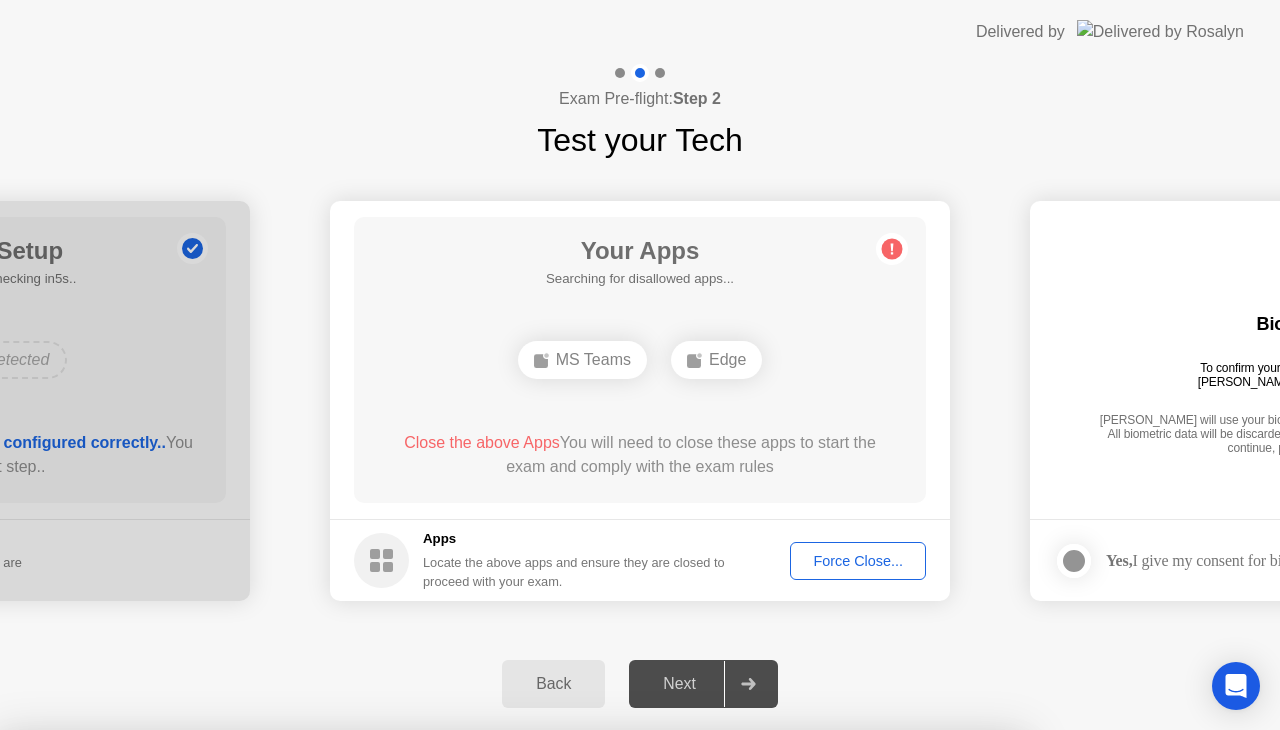 click on "Confirm" at bounding box center [579, 1006] 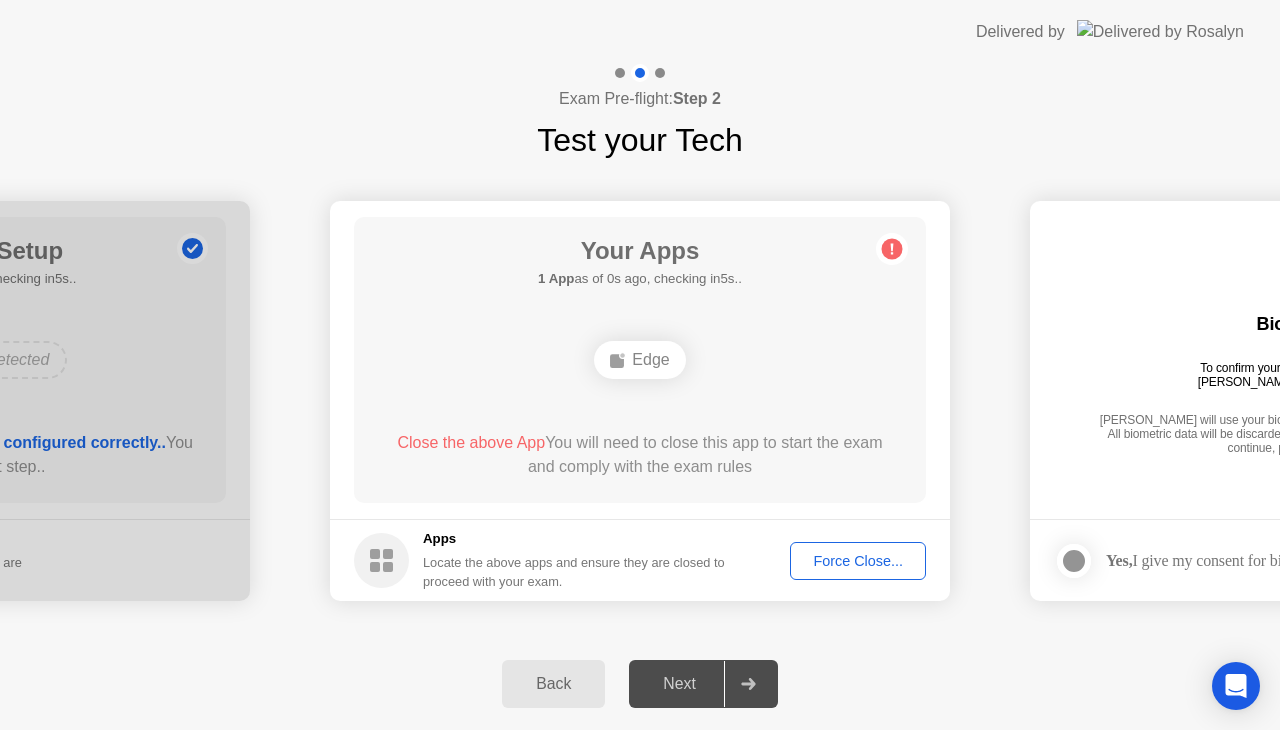 click on "Force Close..." 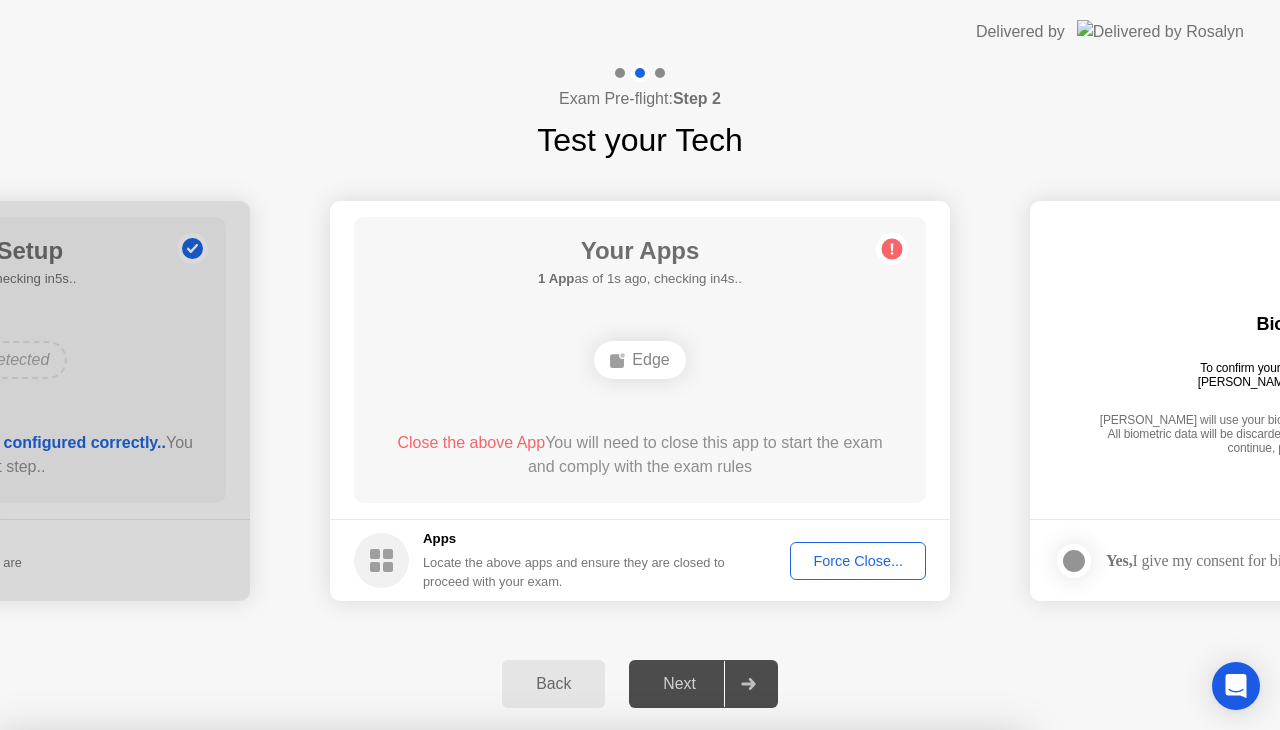 click on "Confirm" at bounding box center [579, 1006] 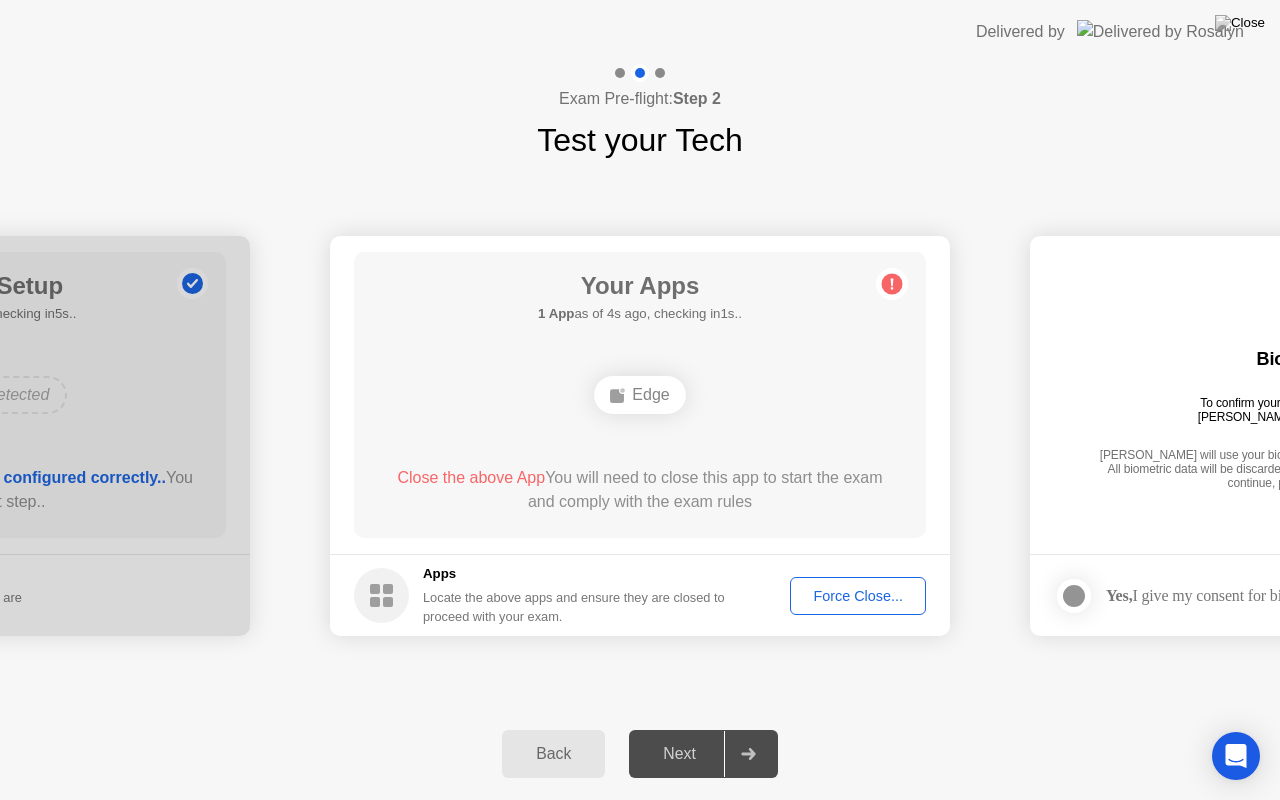 click on "Edge" 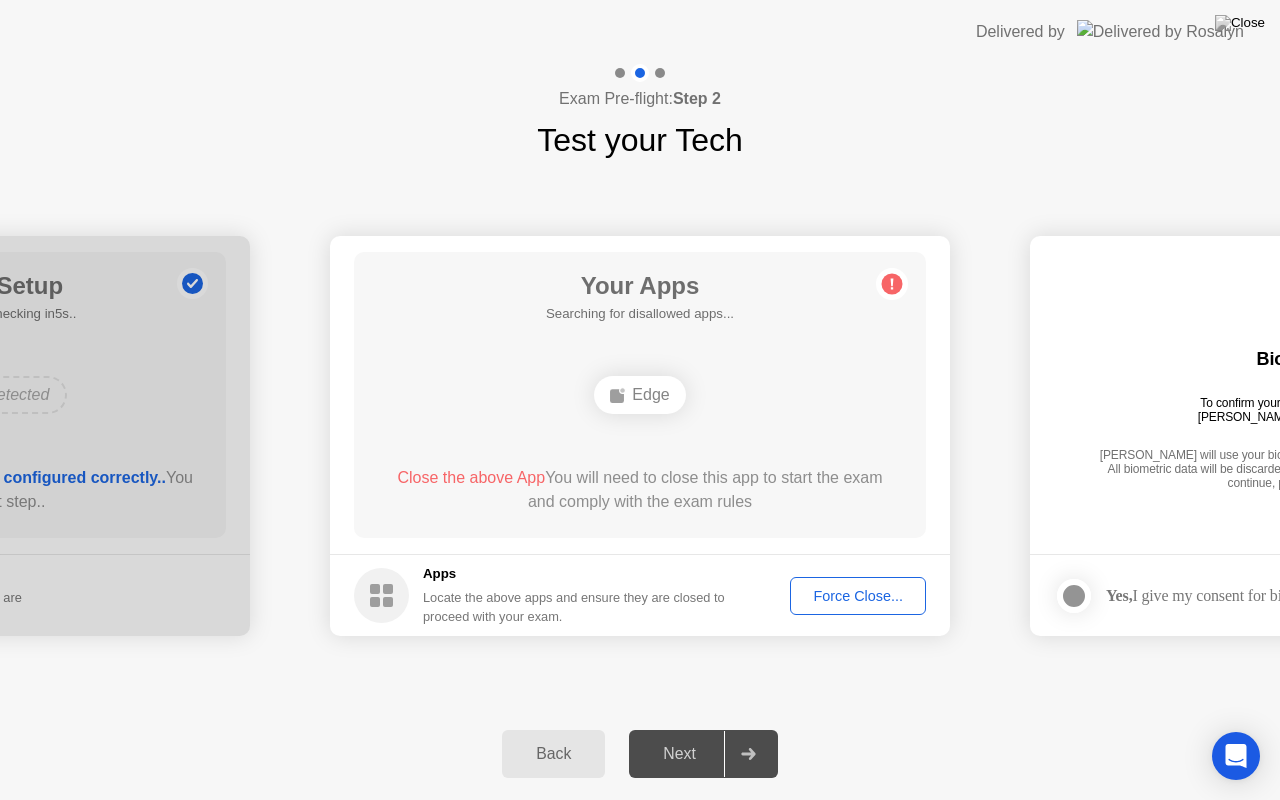 drag, startPoint x: 807, startPoint y: 22, endPoint x: 804, endPoint y: 159, distance: 137.03284 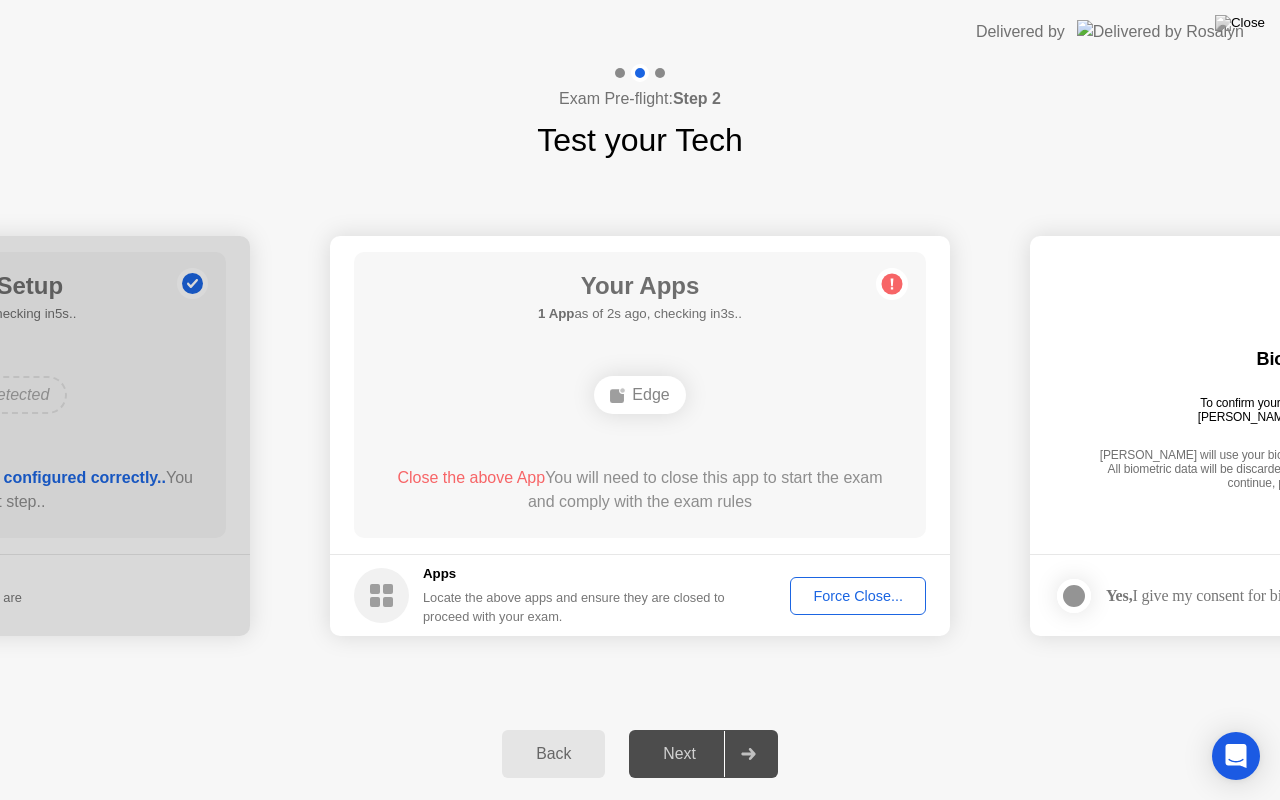 click on "Edge" 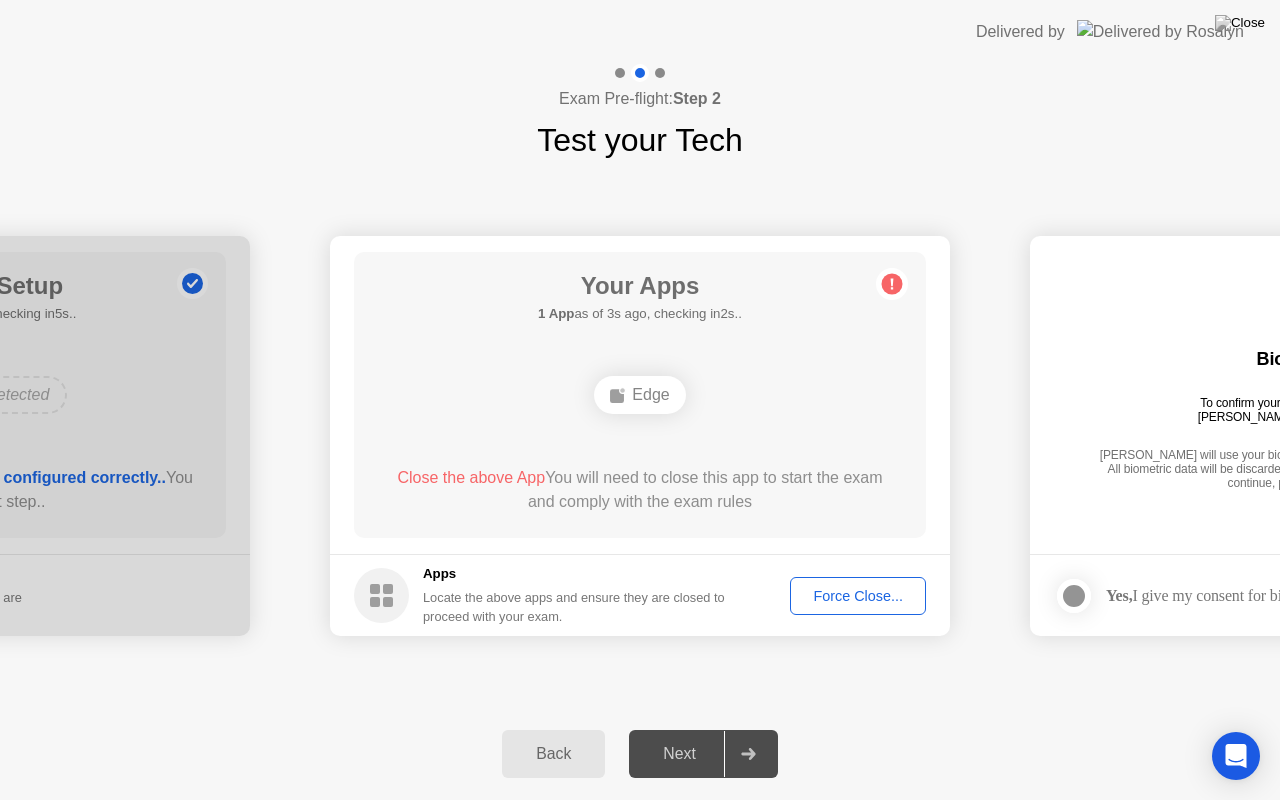 click on "Edge" 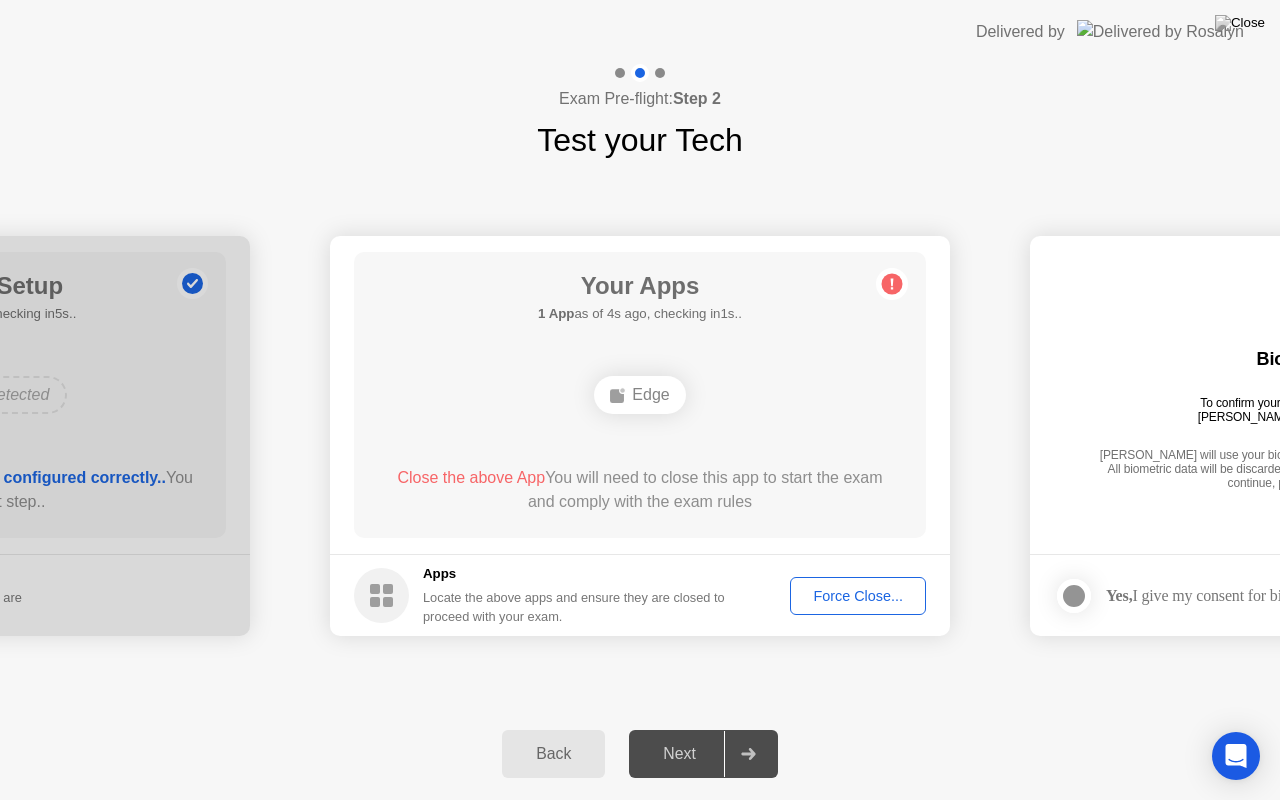 click on "Force Close..." 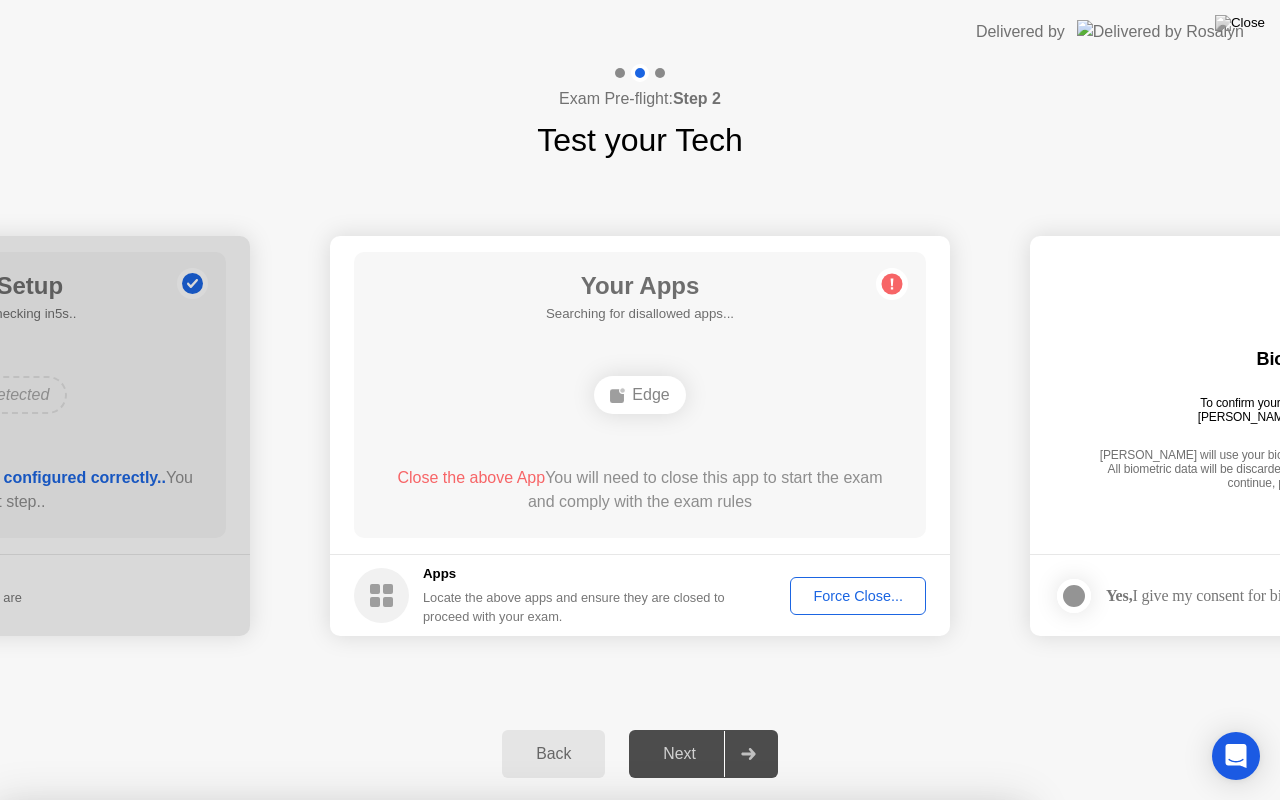 click on "Confirm" at bounding box center (579, 1076) 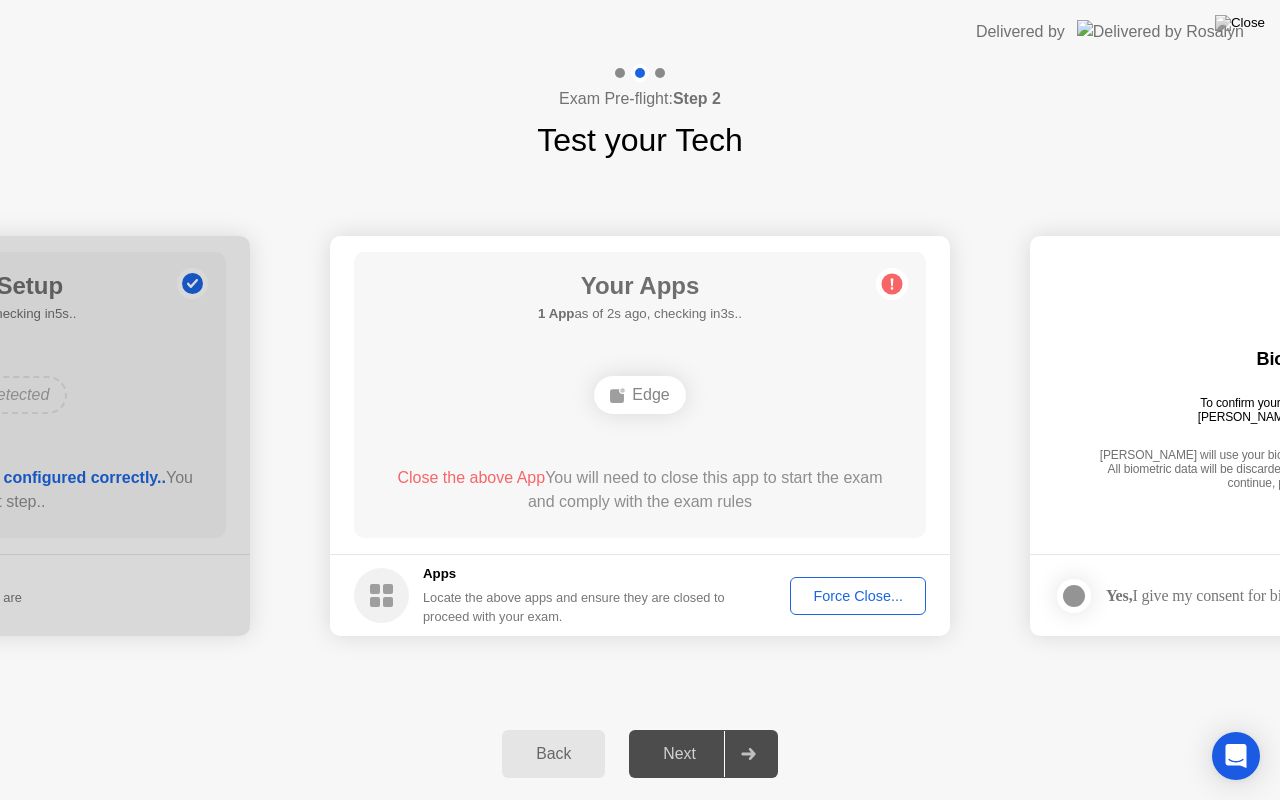 click 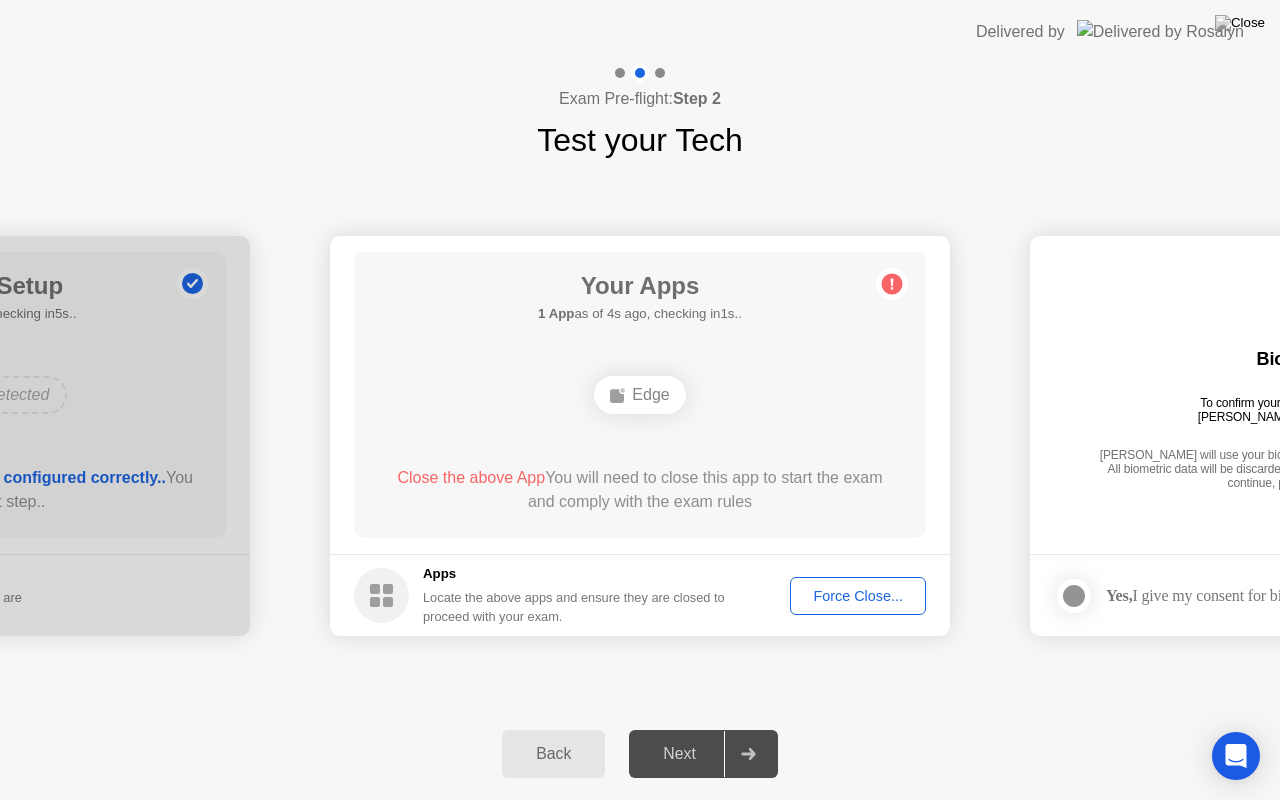 click on "Locate the above apps and ensure they are closed to proceed with your exam." 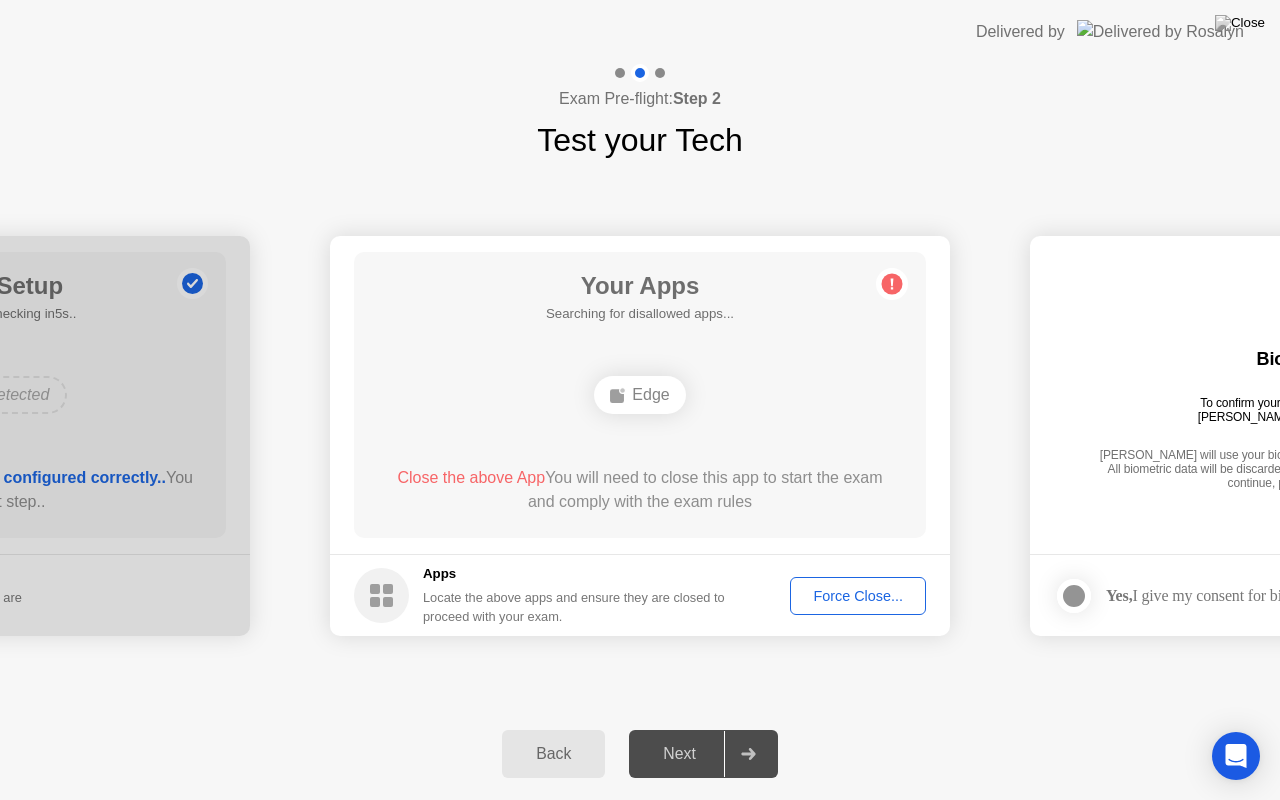 click on "Back" 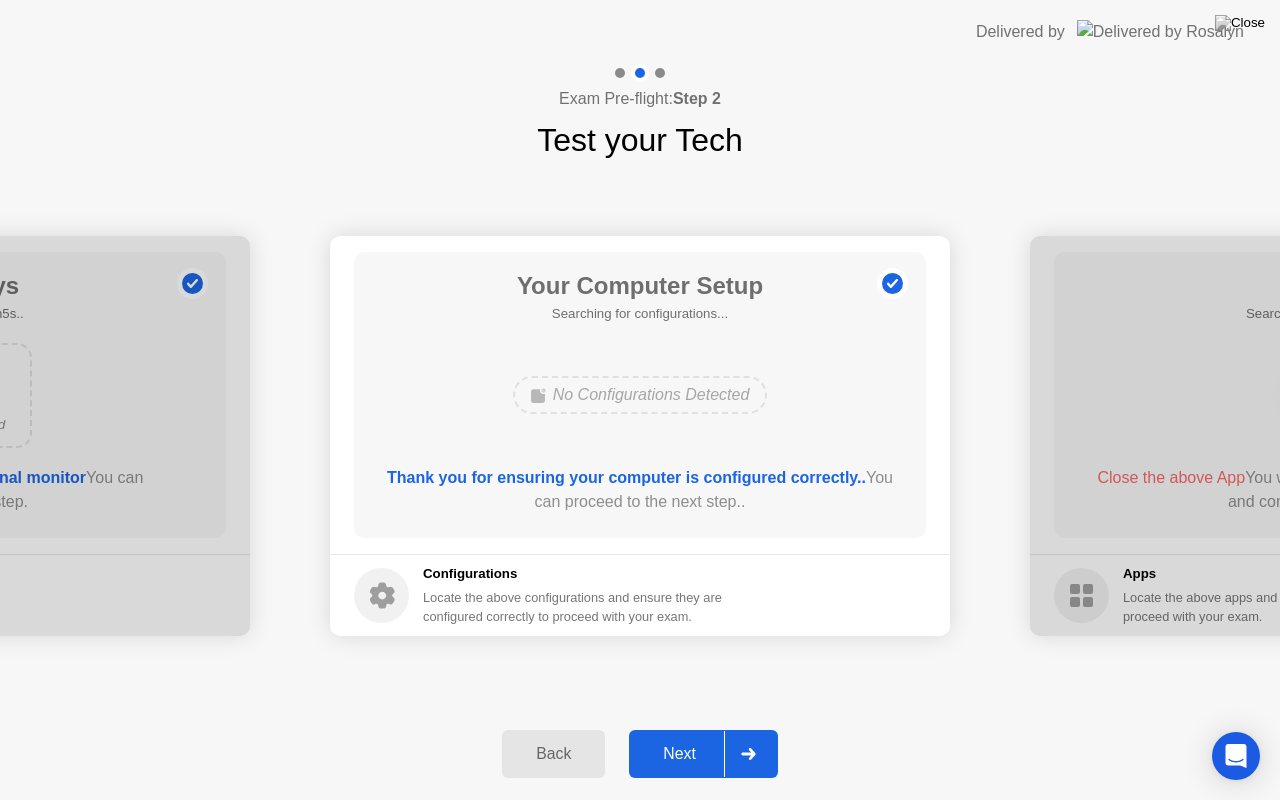 click 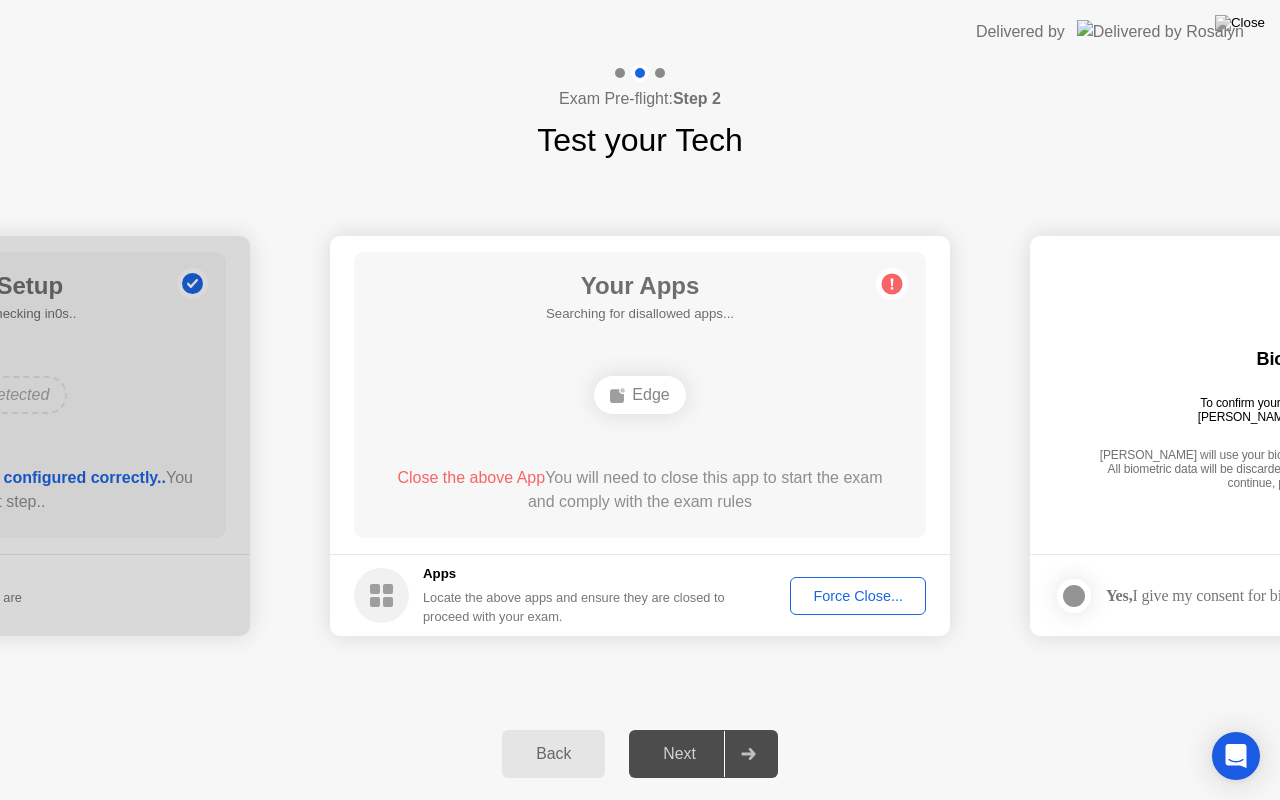 click on "Force Close..." 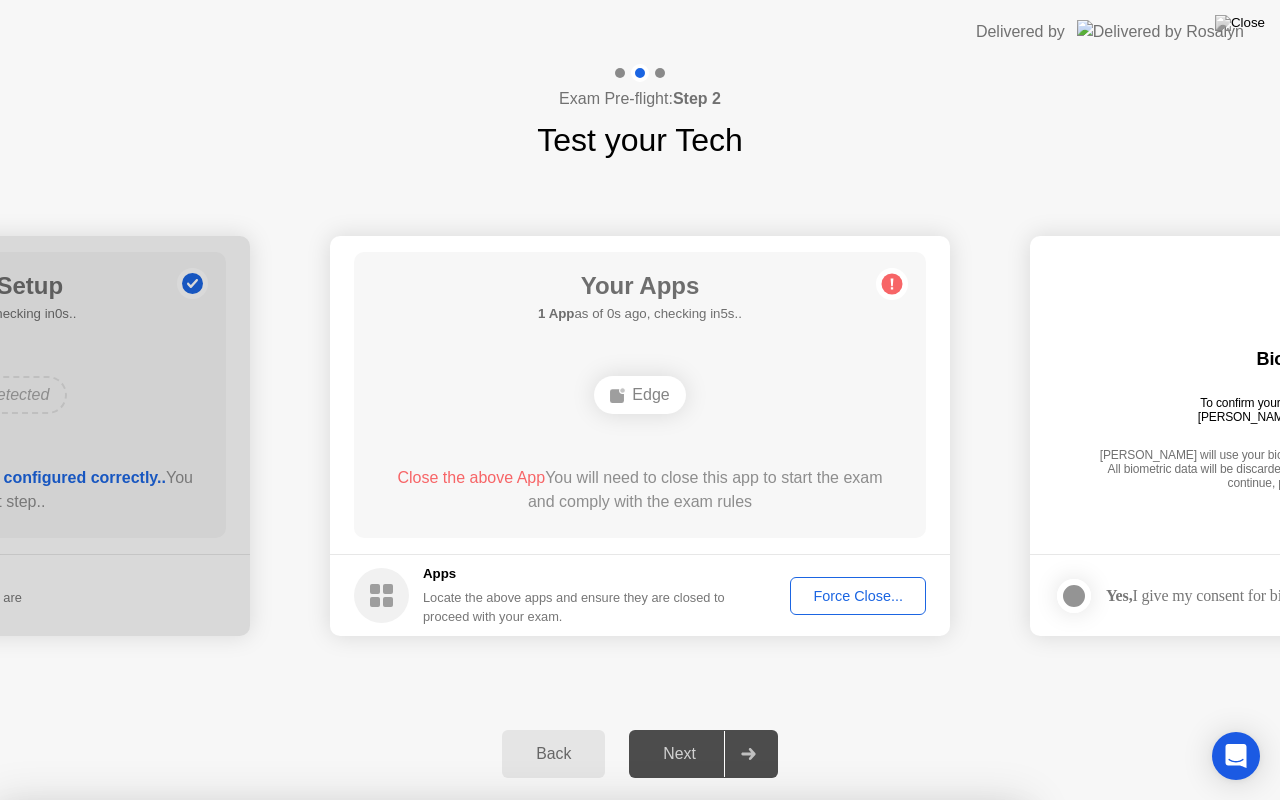 click on "Confirm" at bounding box center (579, 1076) 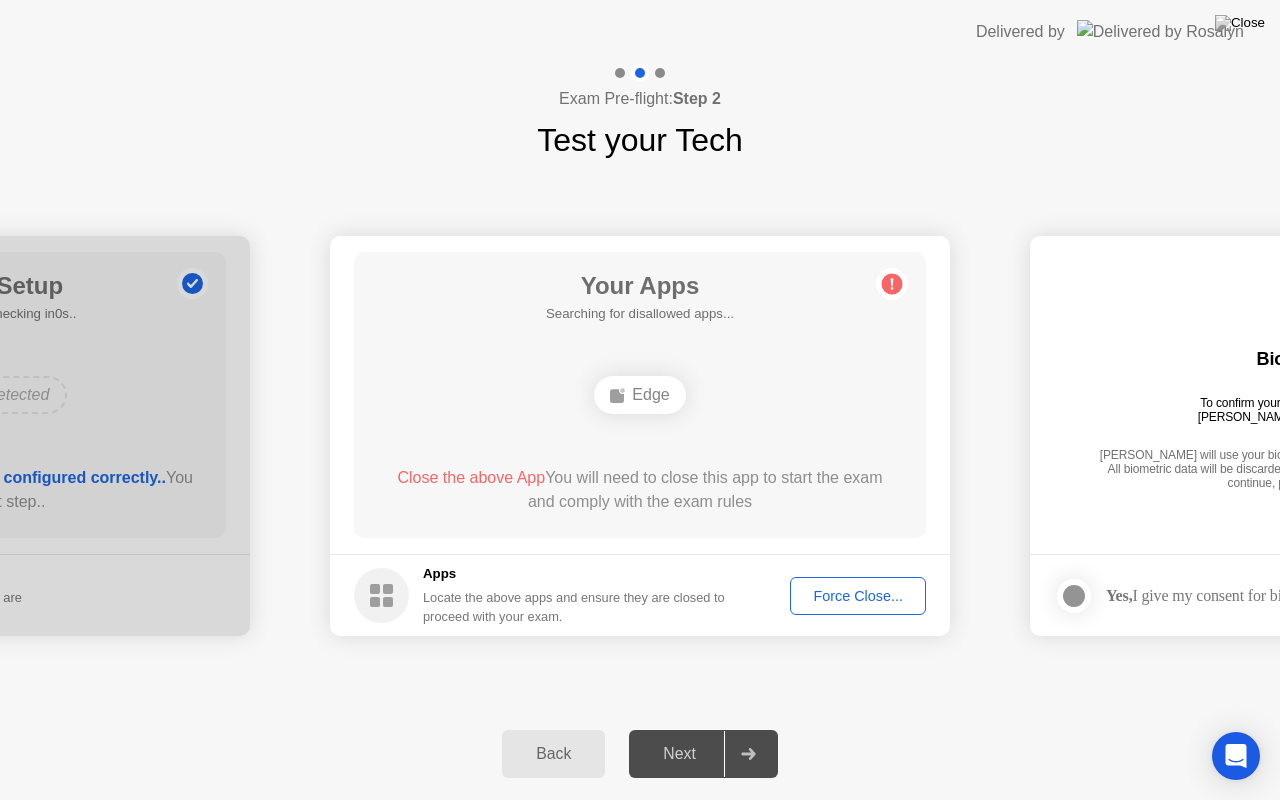 click on "Force Close..." 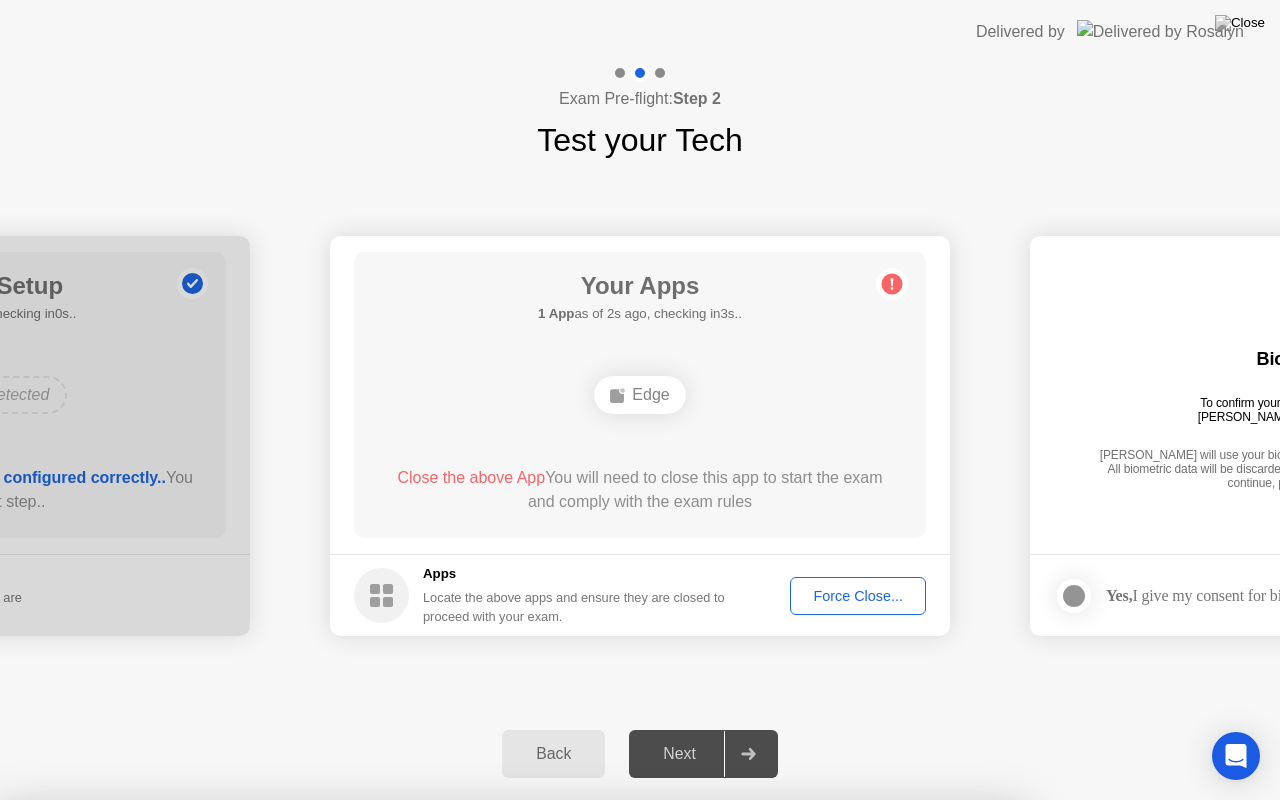 click on "Edge" at bounding box center [511, 1009] 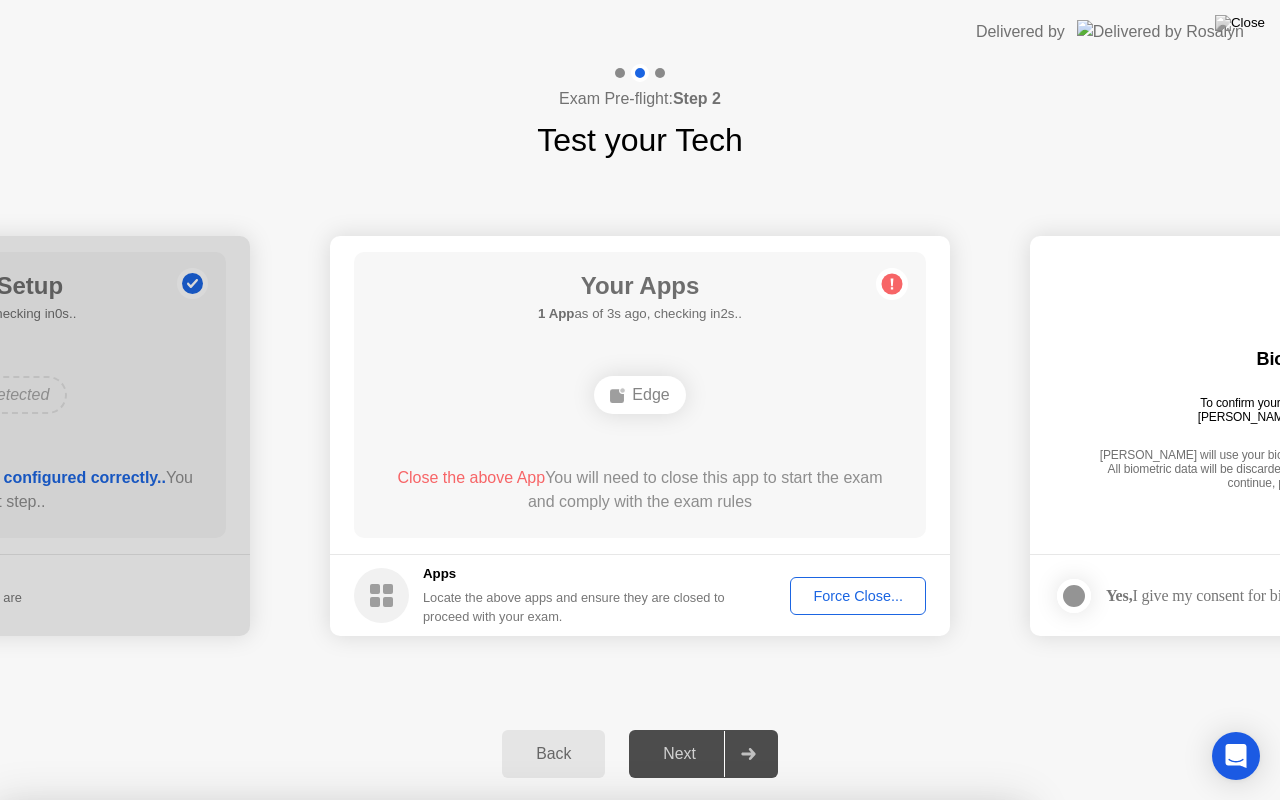 click on "Learn more about closing apps" at bounding box center [511, 953] 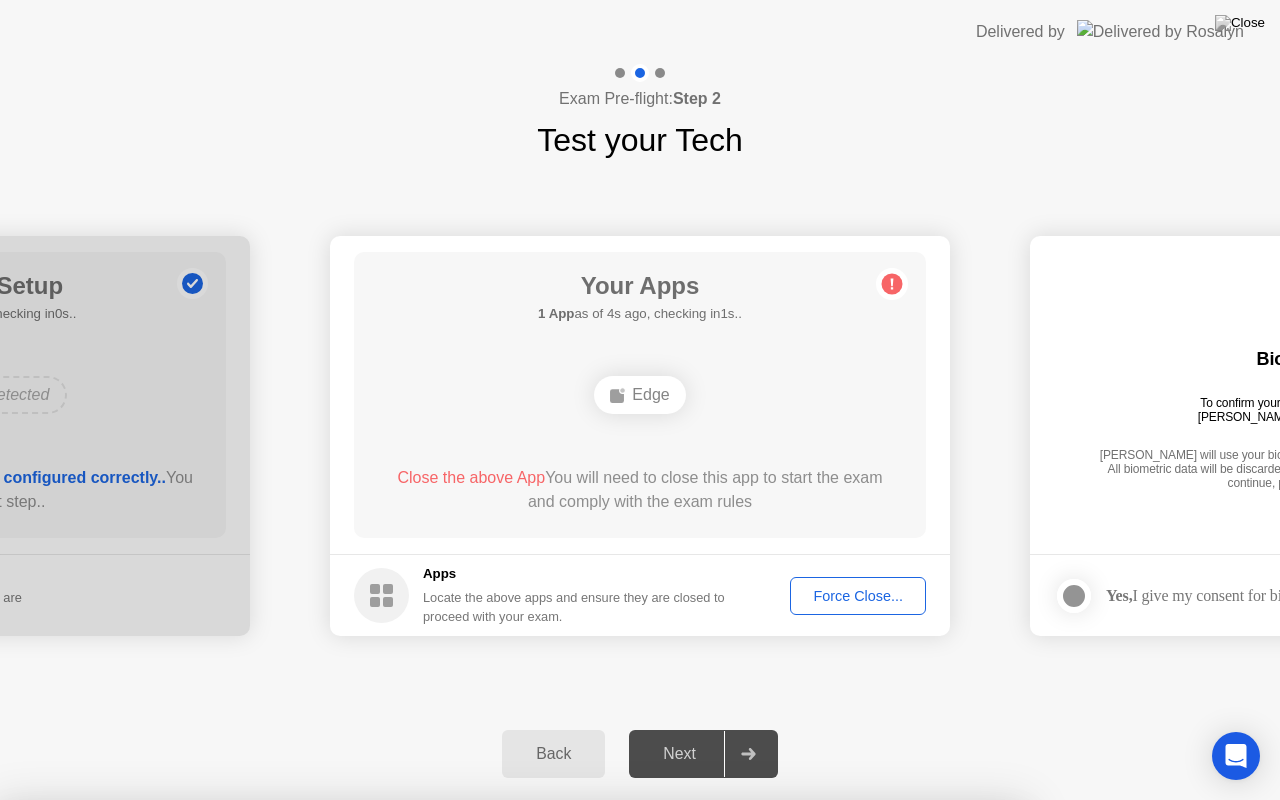 click on "Confirm" at bounding box center (579, 1076) 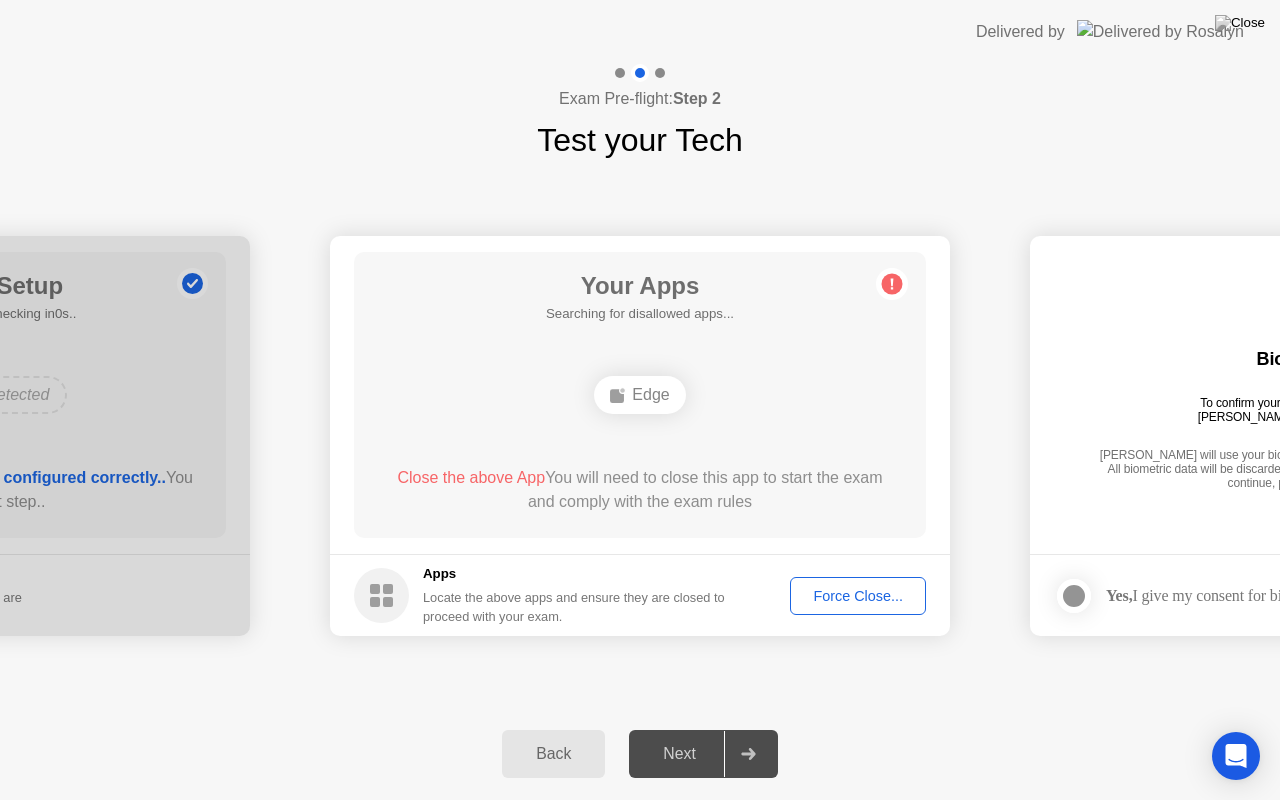 type 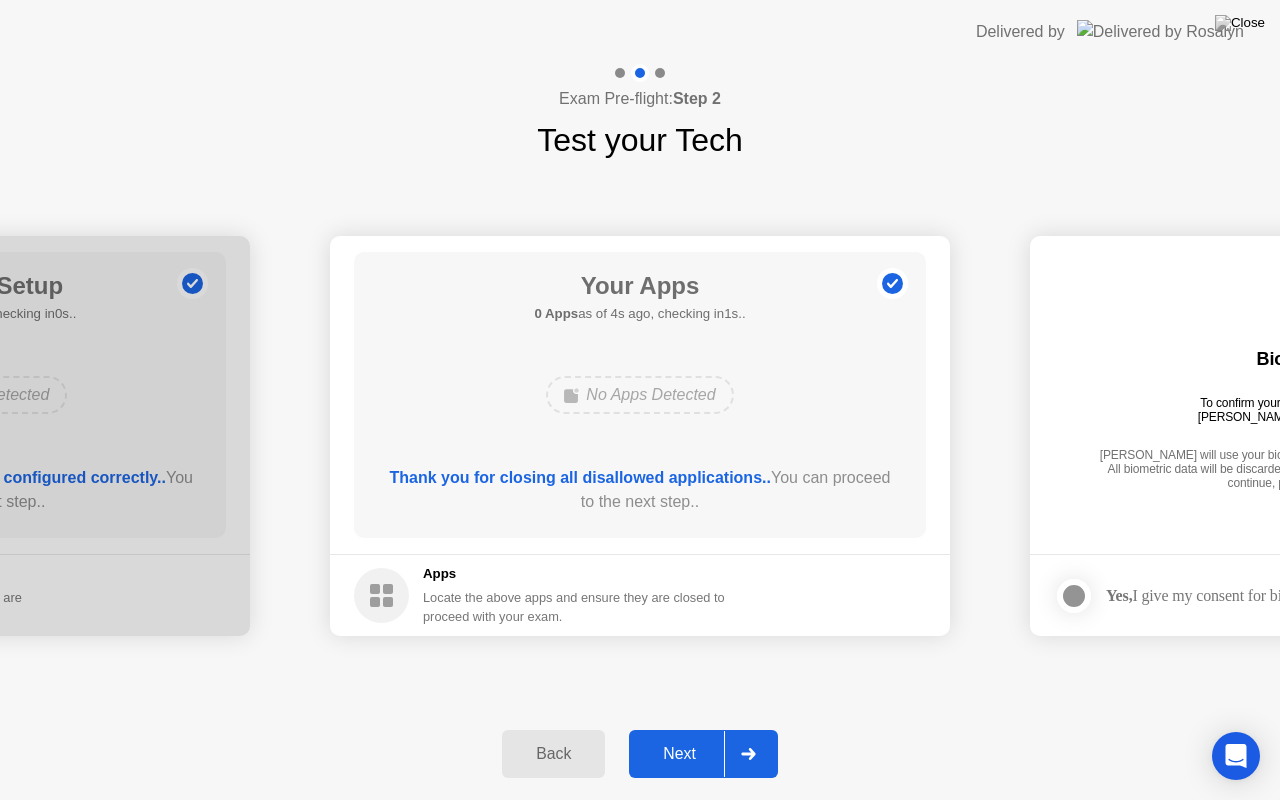 click on "Next" 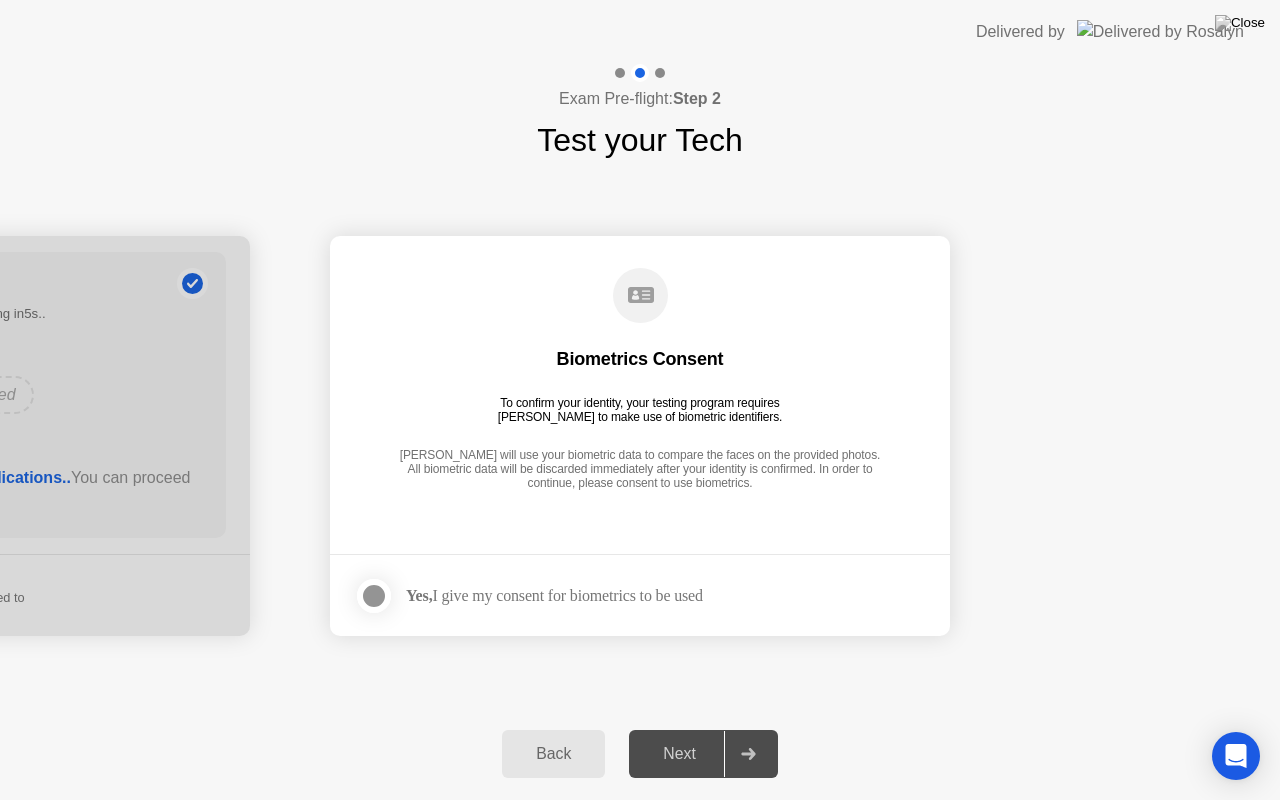 click 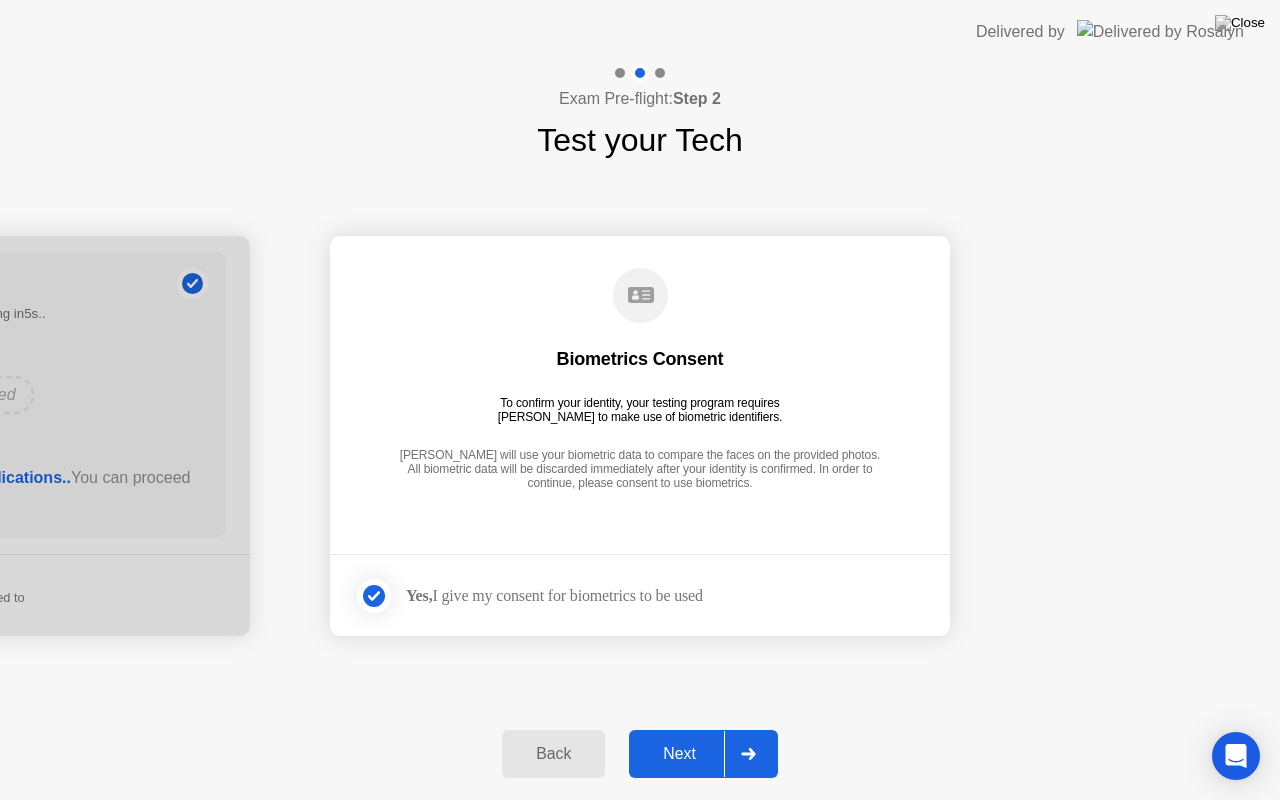 click 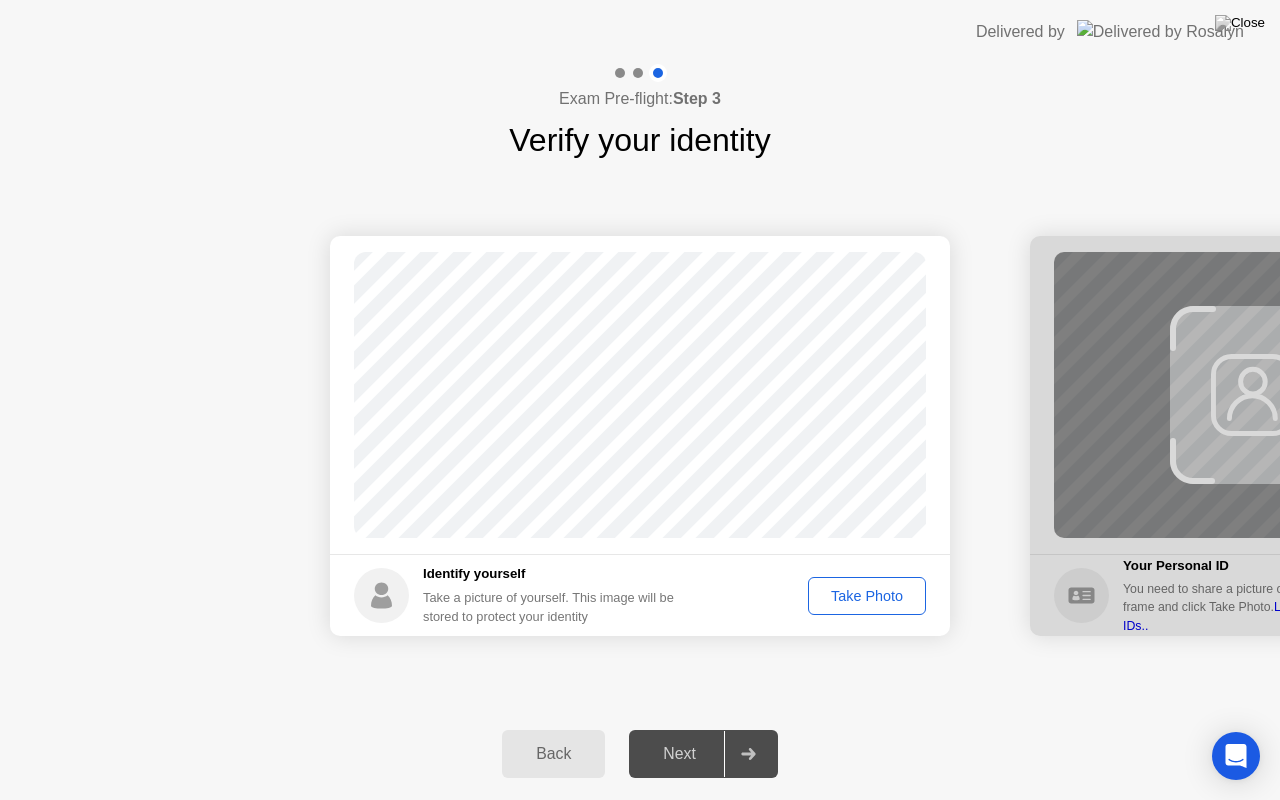 click on "Take Photo" 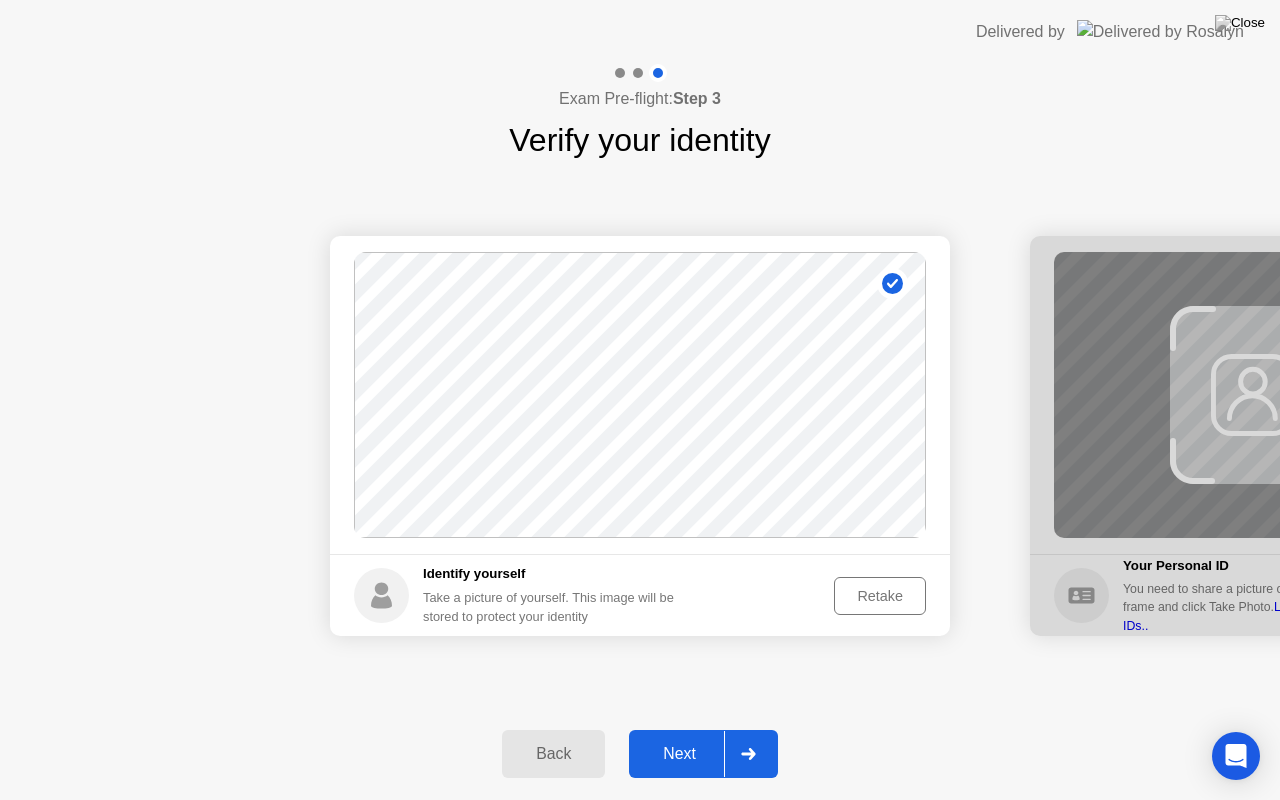 click on "Retake" 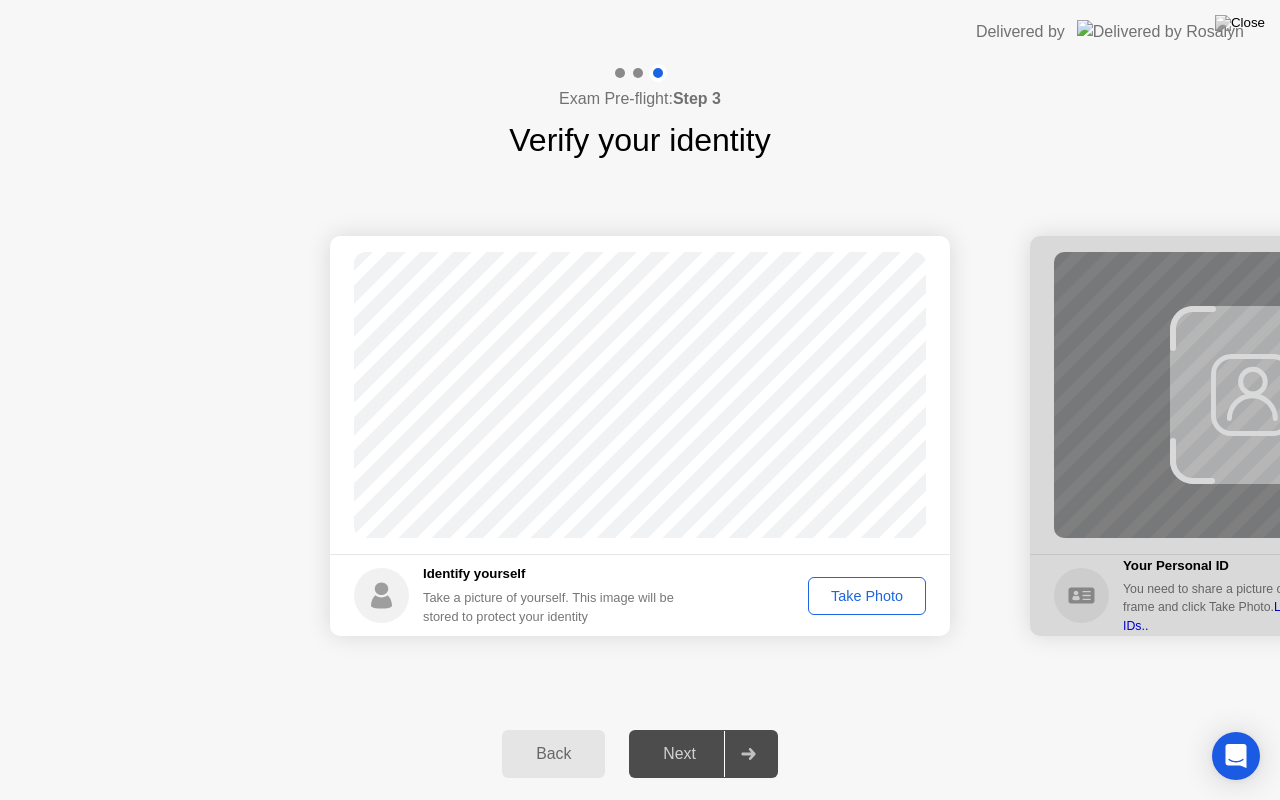 click on "Take Photo" 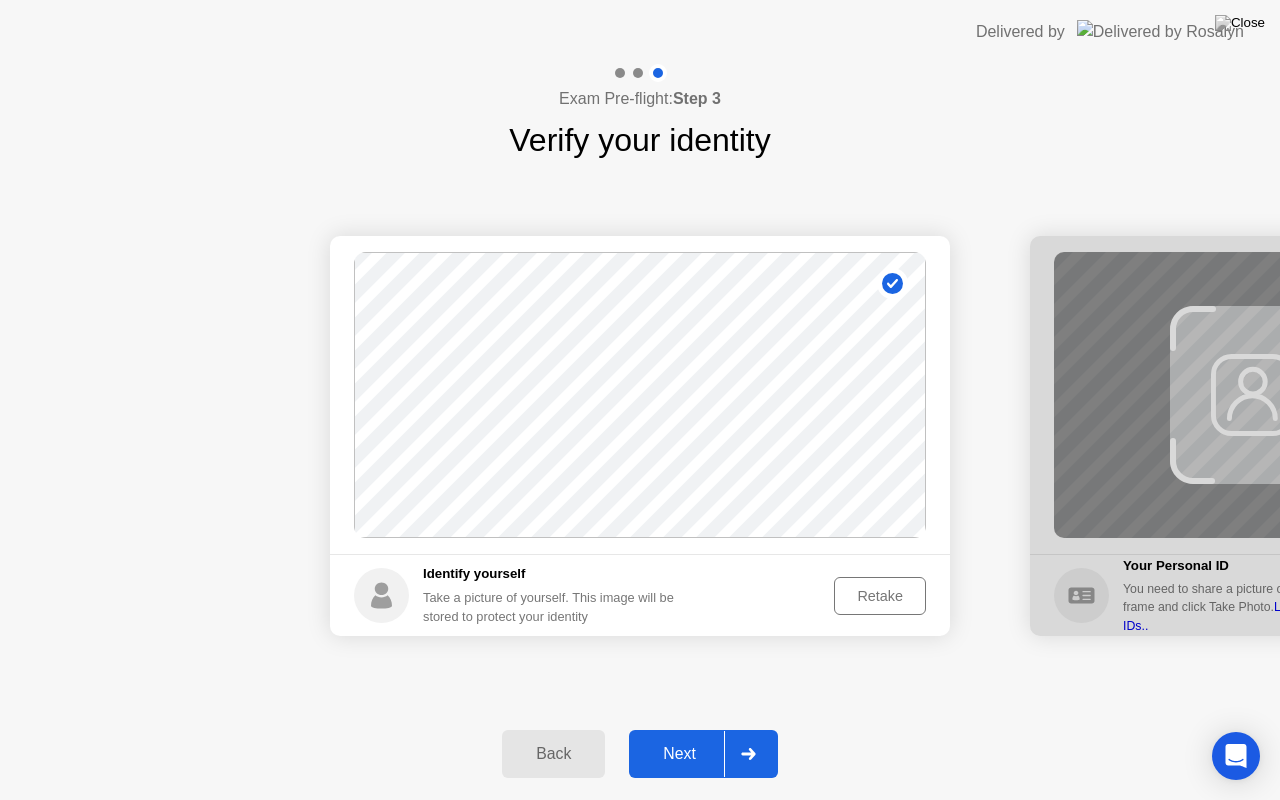 click on "Retake" 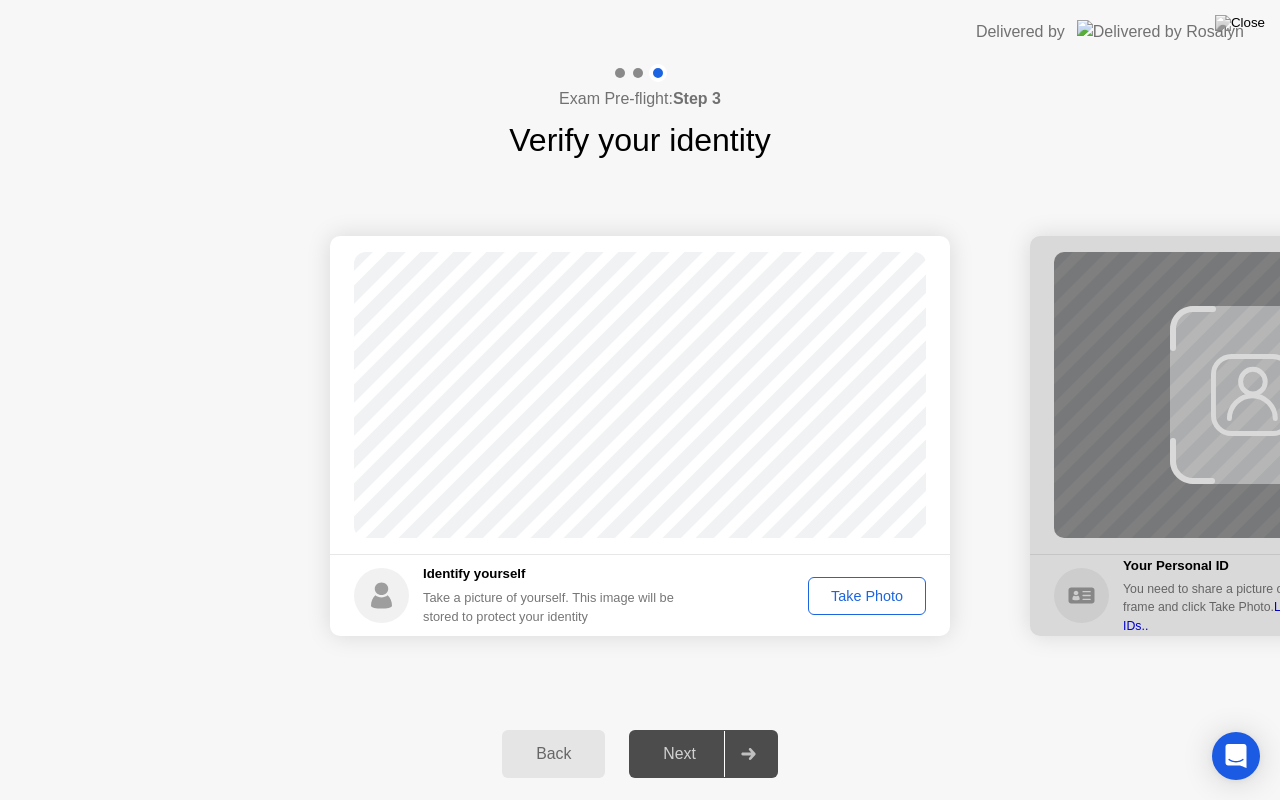 click on "Take Photo" 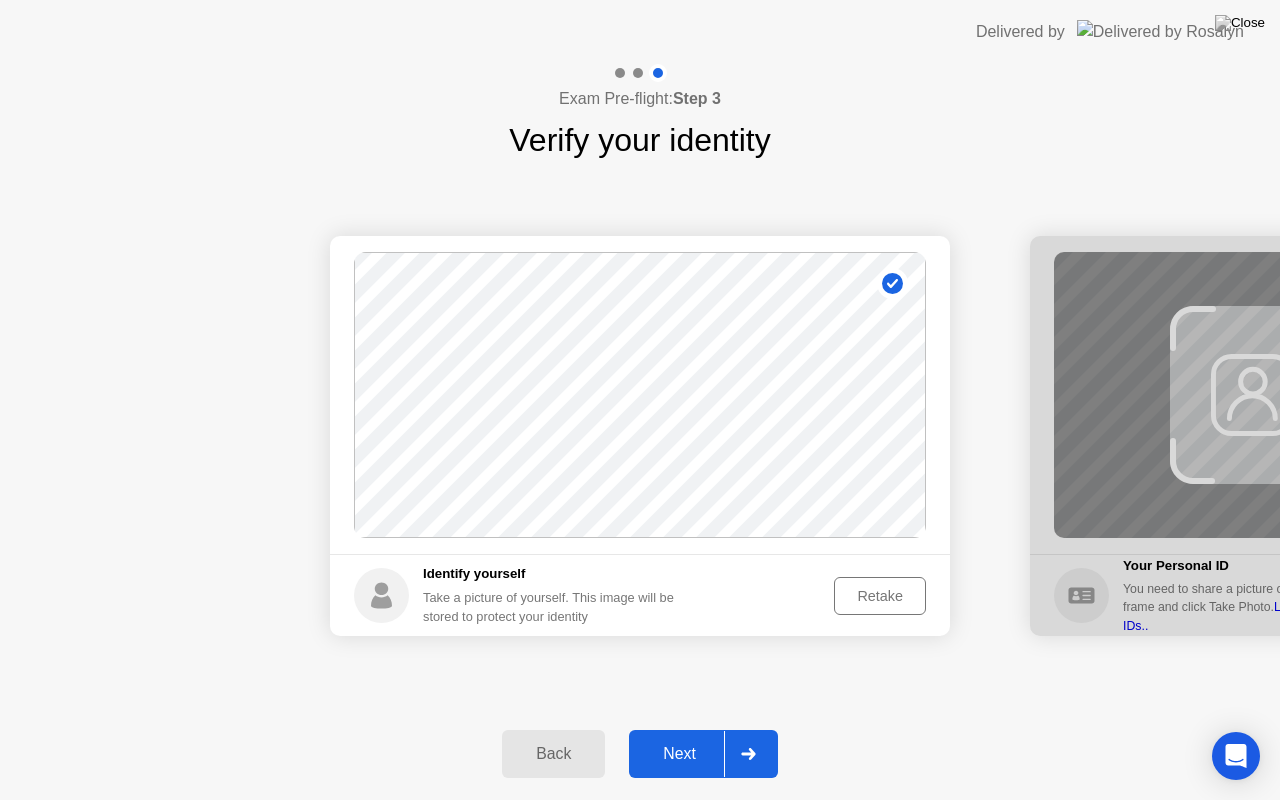 click on "Retake" 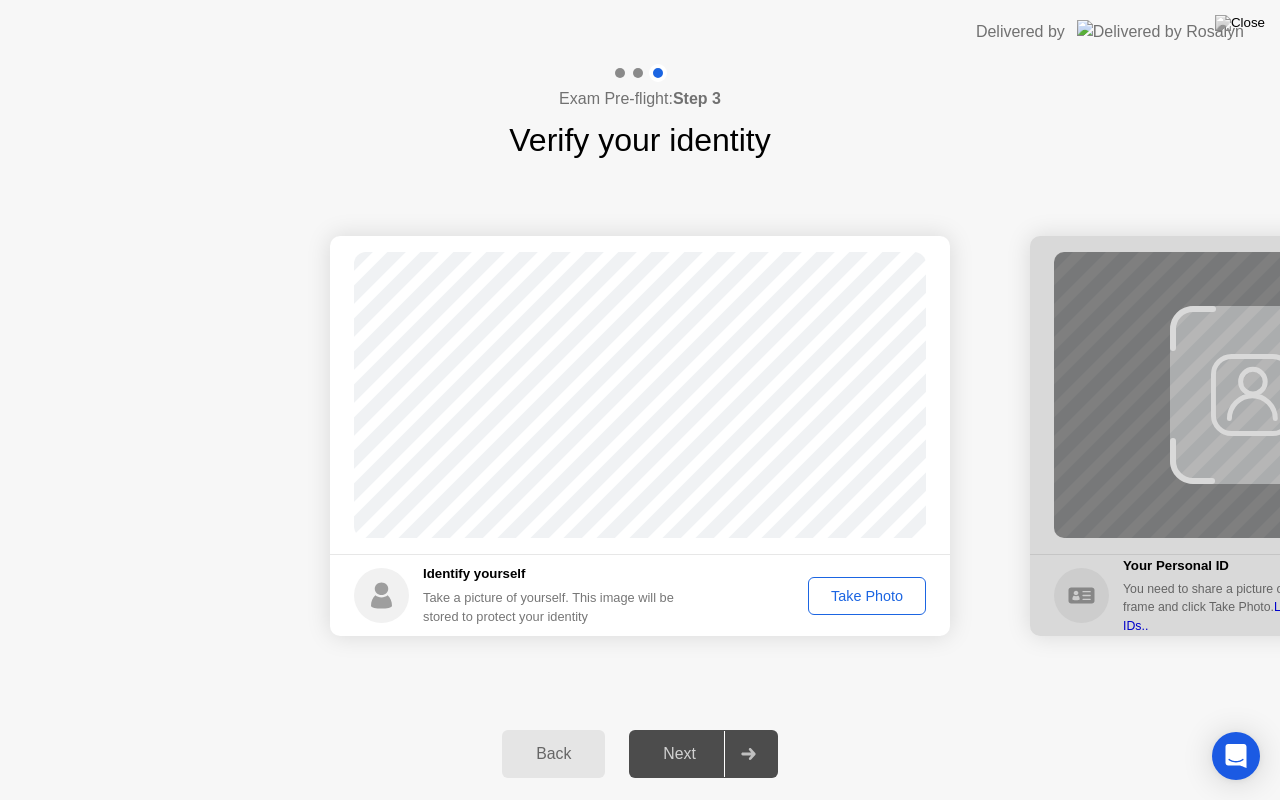 click on "Take Photo" 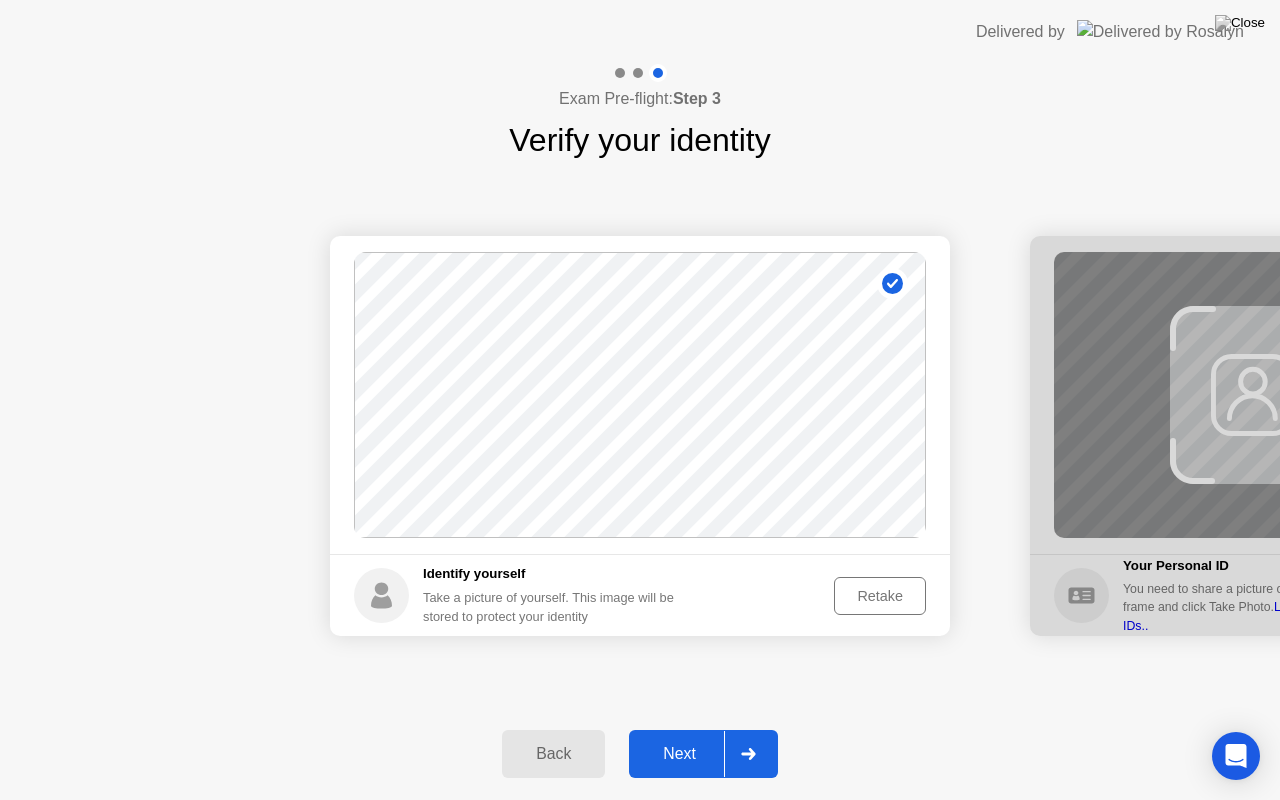 click on "Retake" 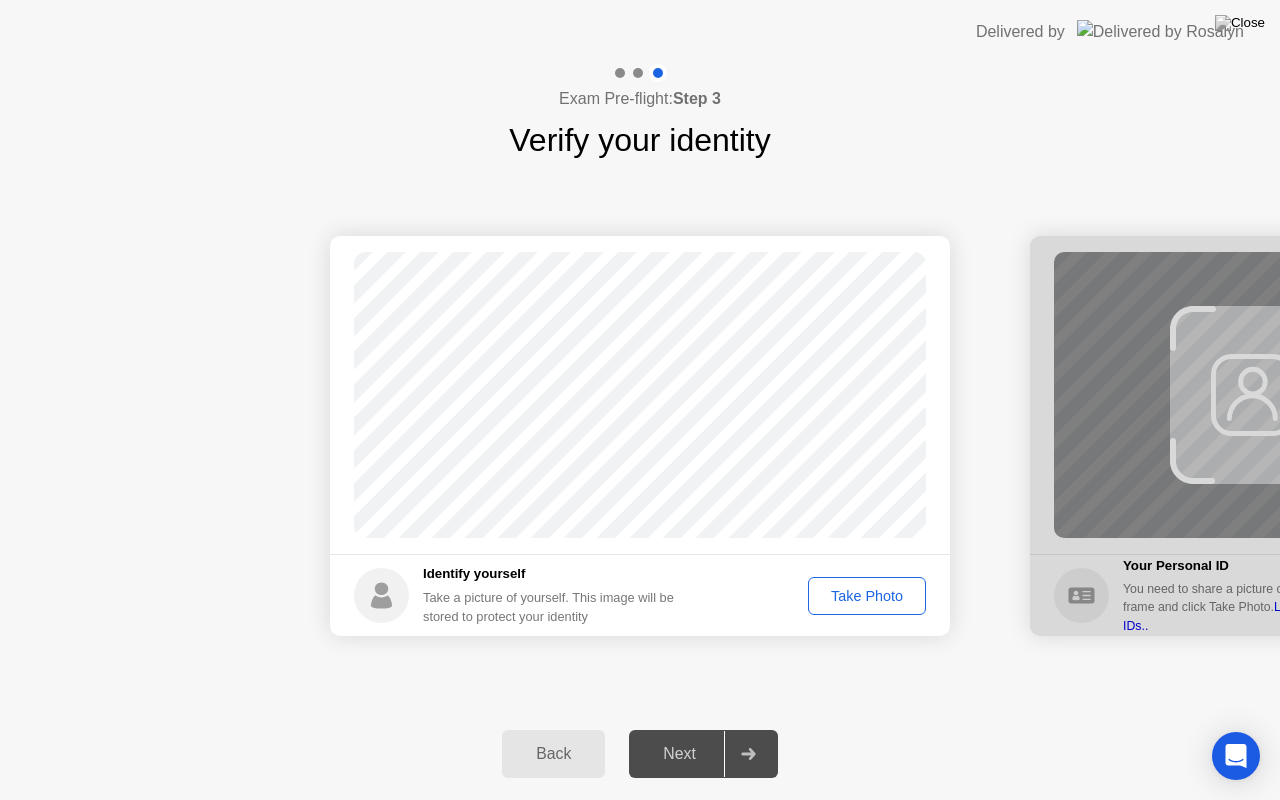 click on "Take Photo" 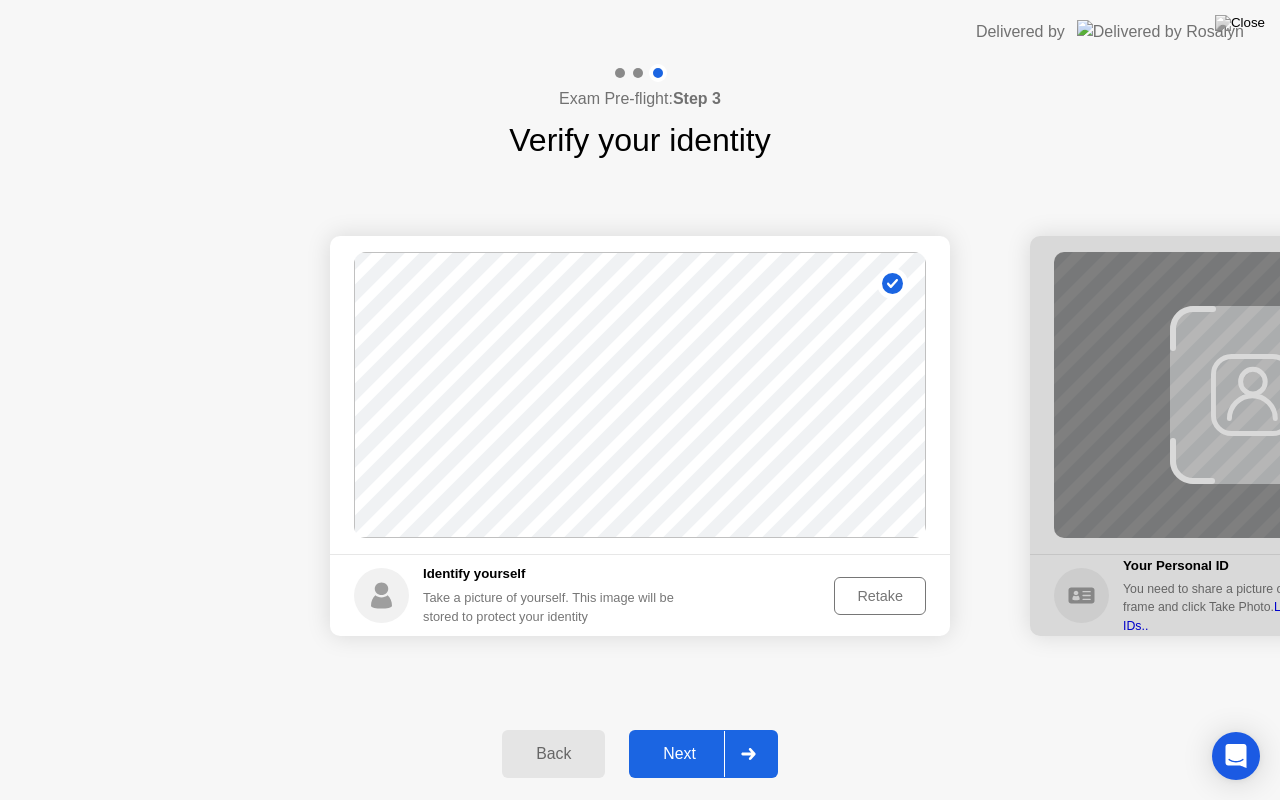 click 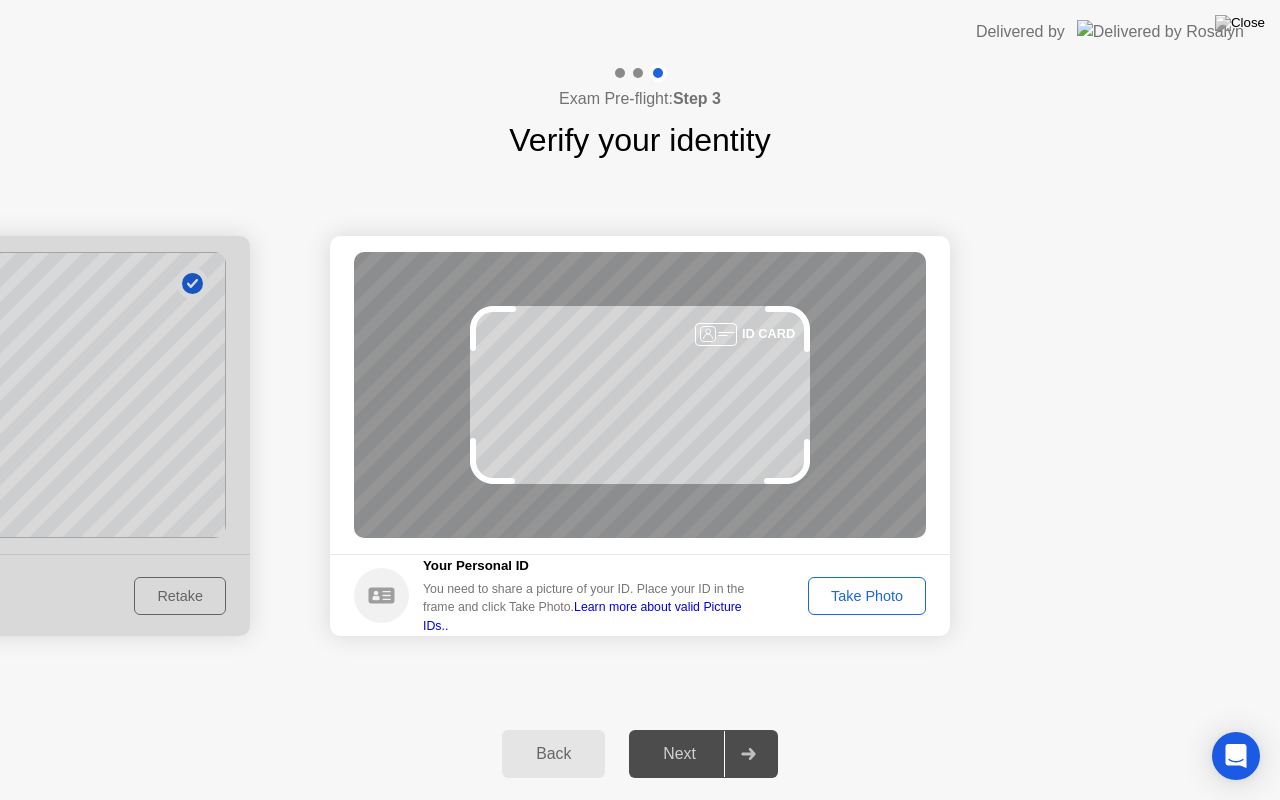 click on "Take Photo" 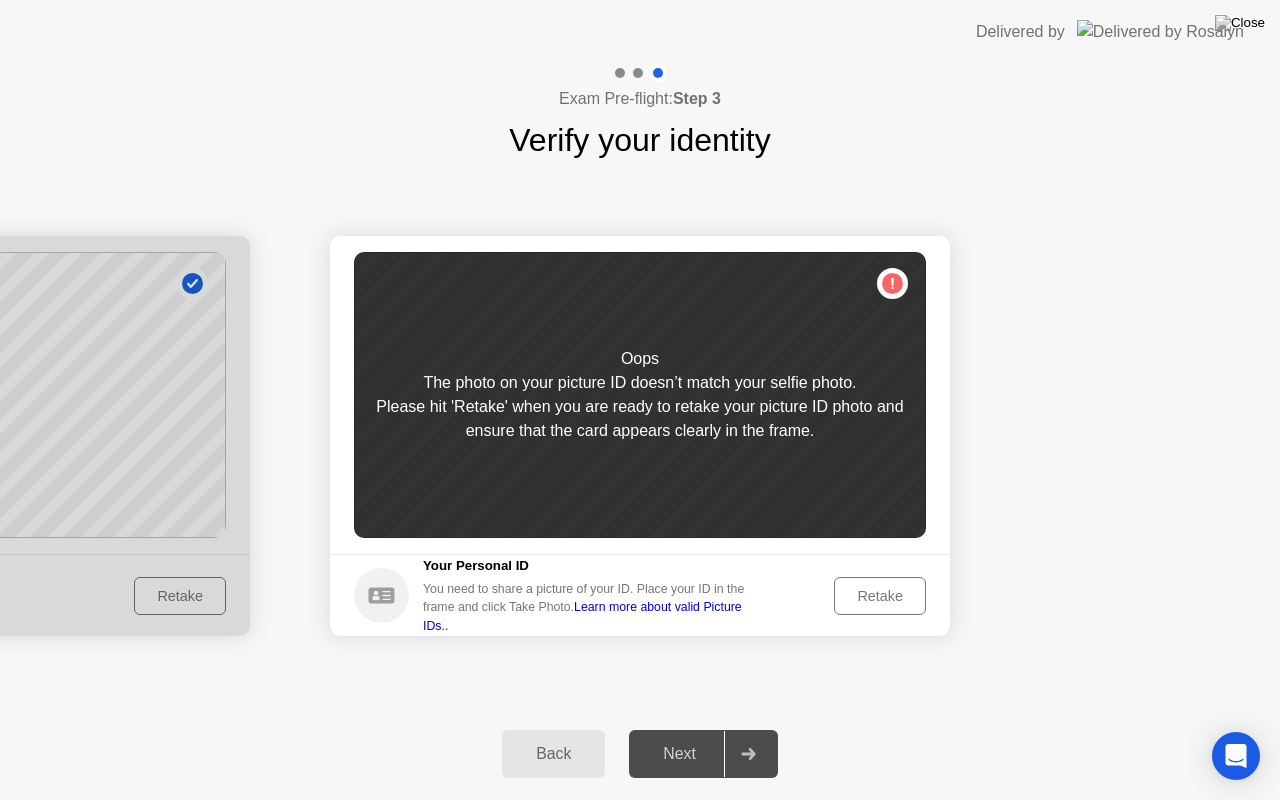 click on "Retake" 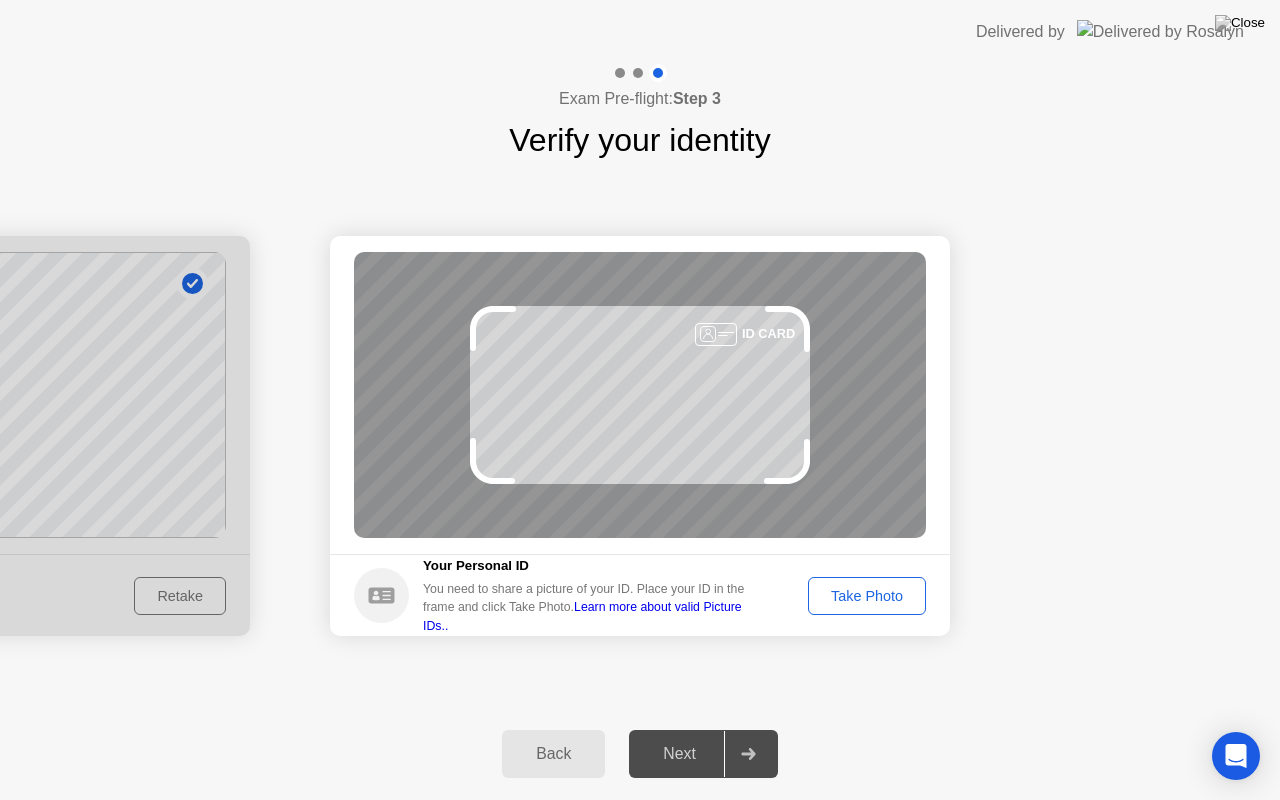 click on "Take Photo" 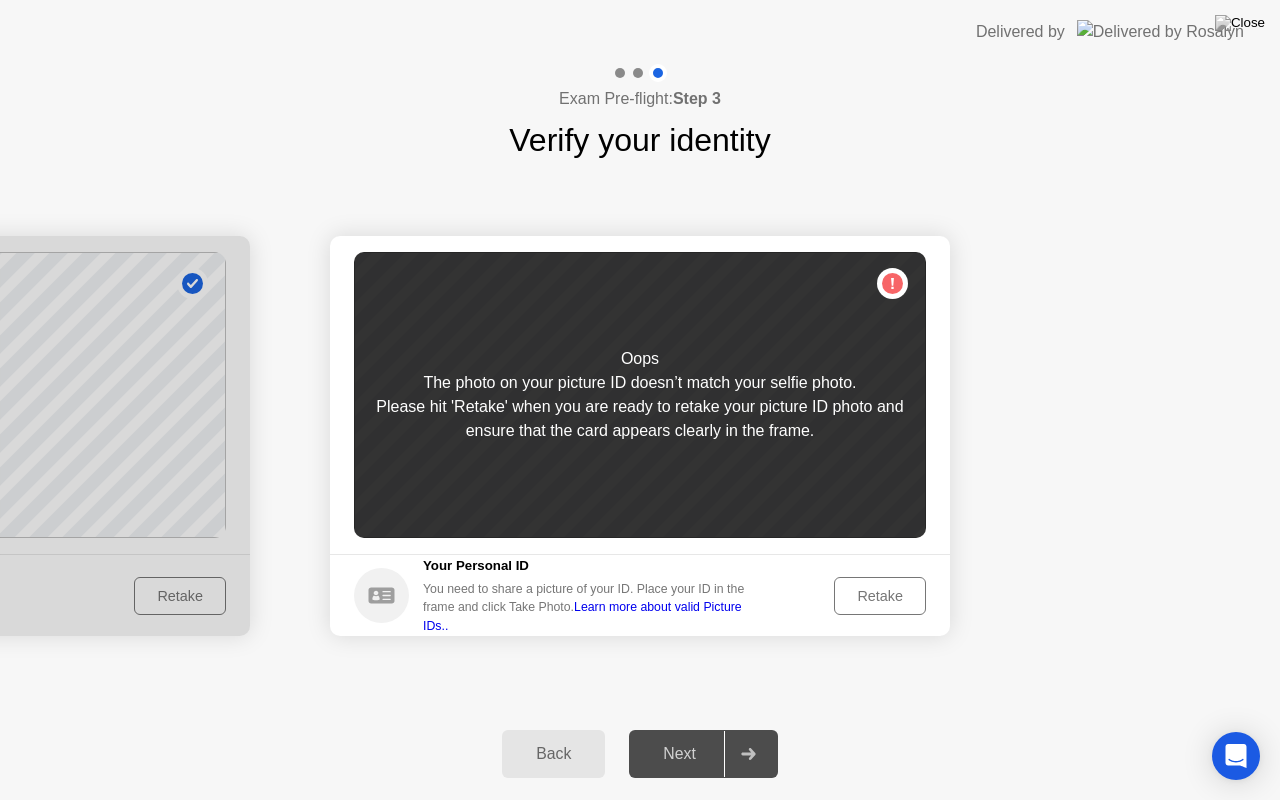 click on "Retake" 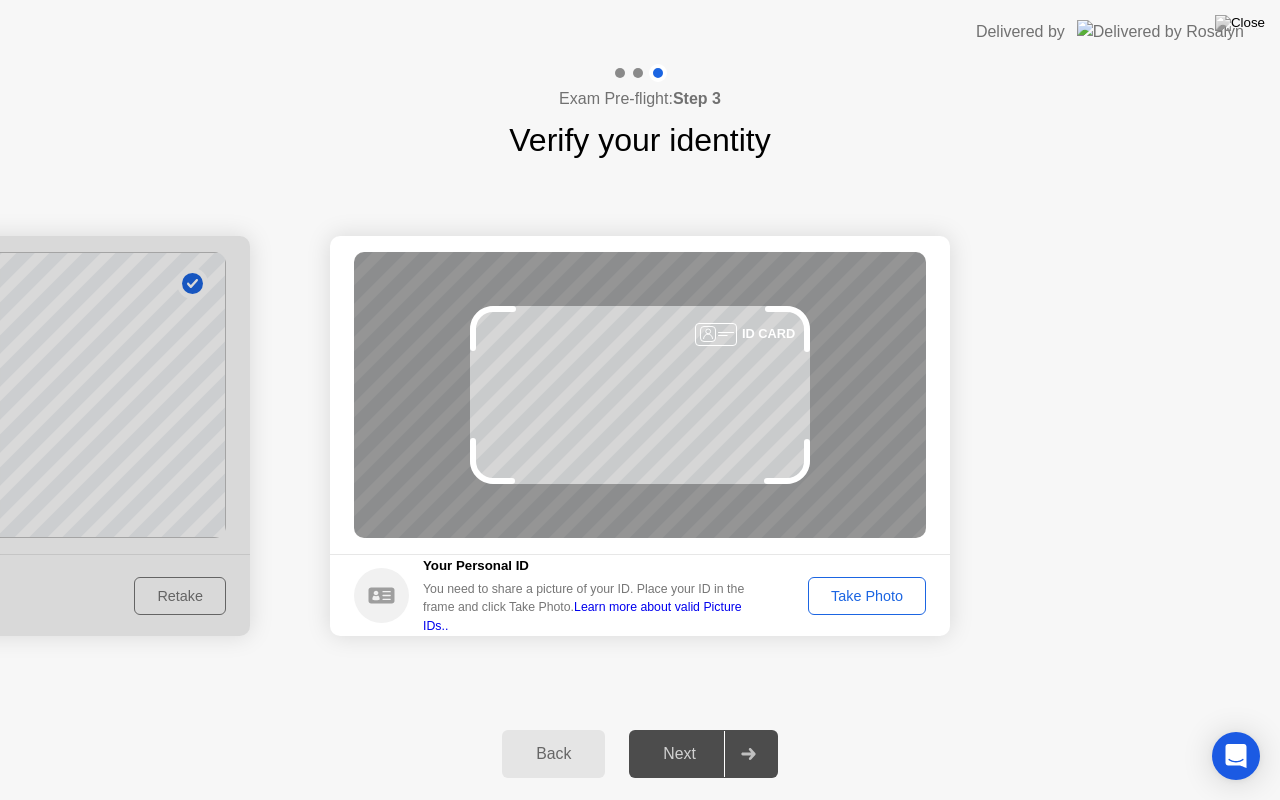click on "Take Photo" 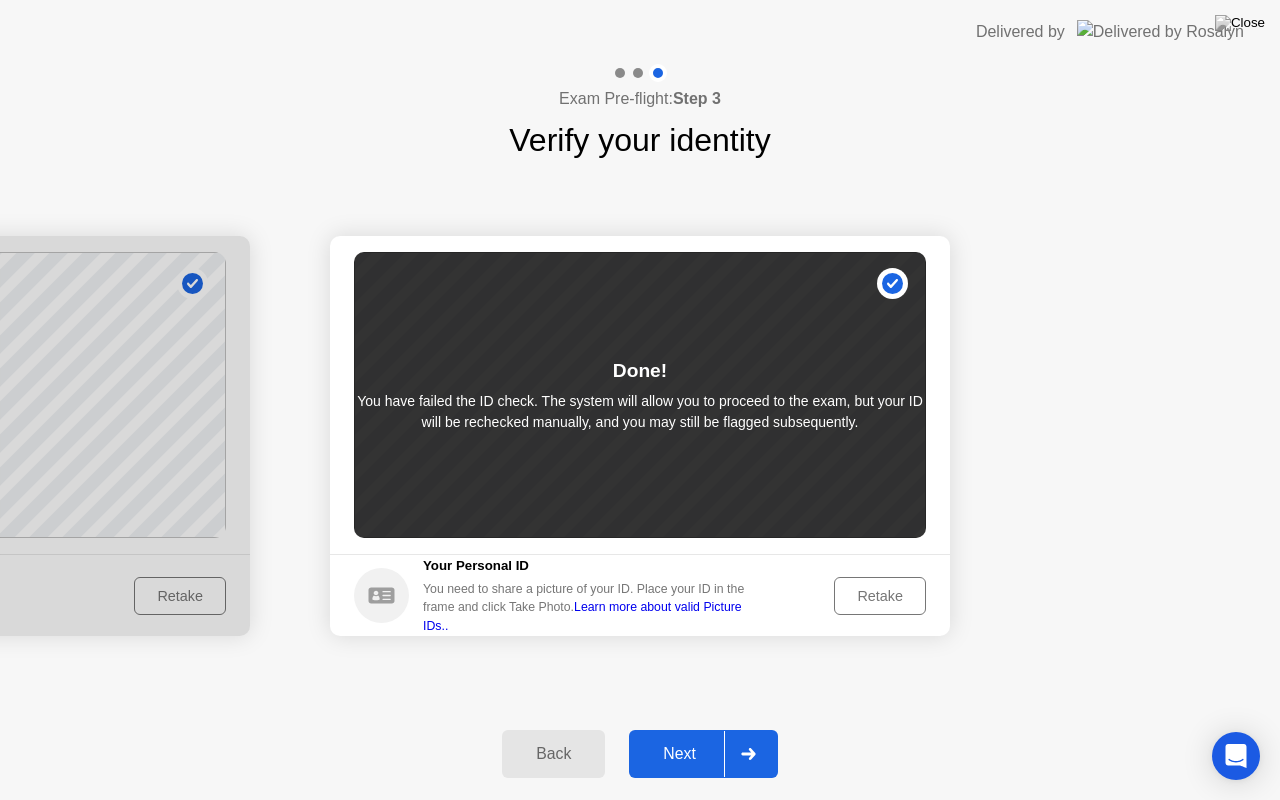 click 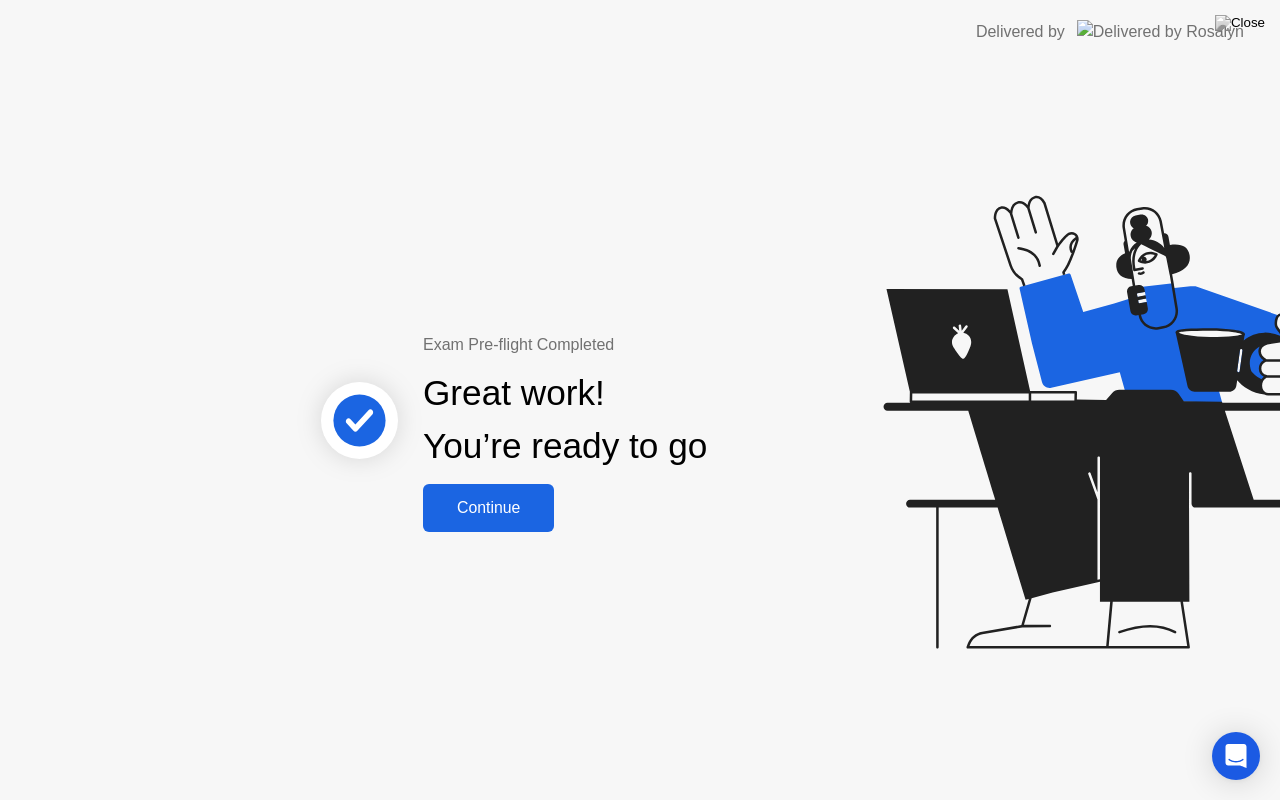 click on "Continue" 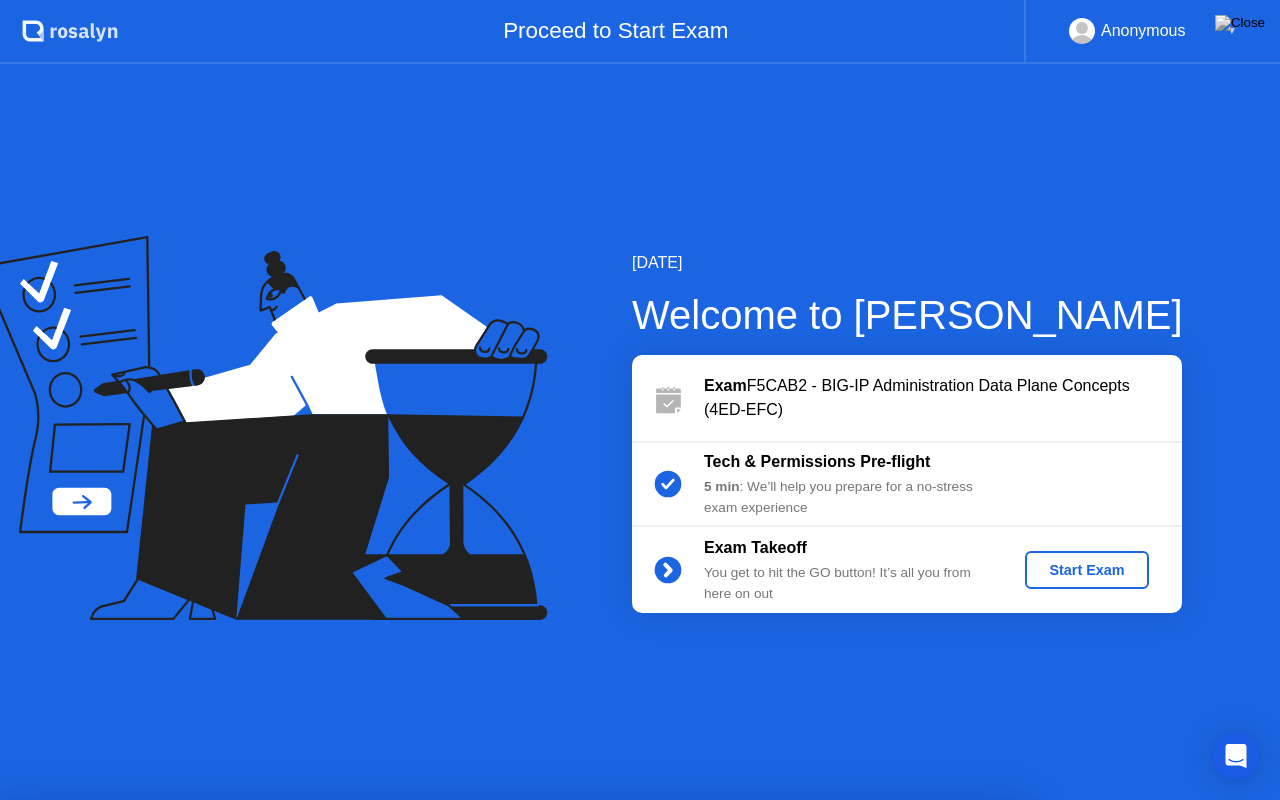 drag, startPoint x: 538, startPoint y: 626, endPoint x: 410, endPoint y: 176, distance: 467.8504 